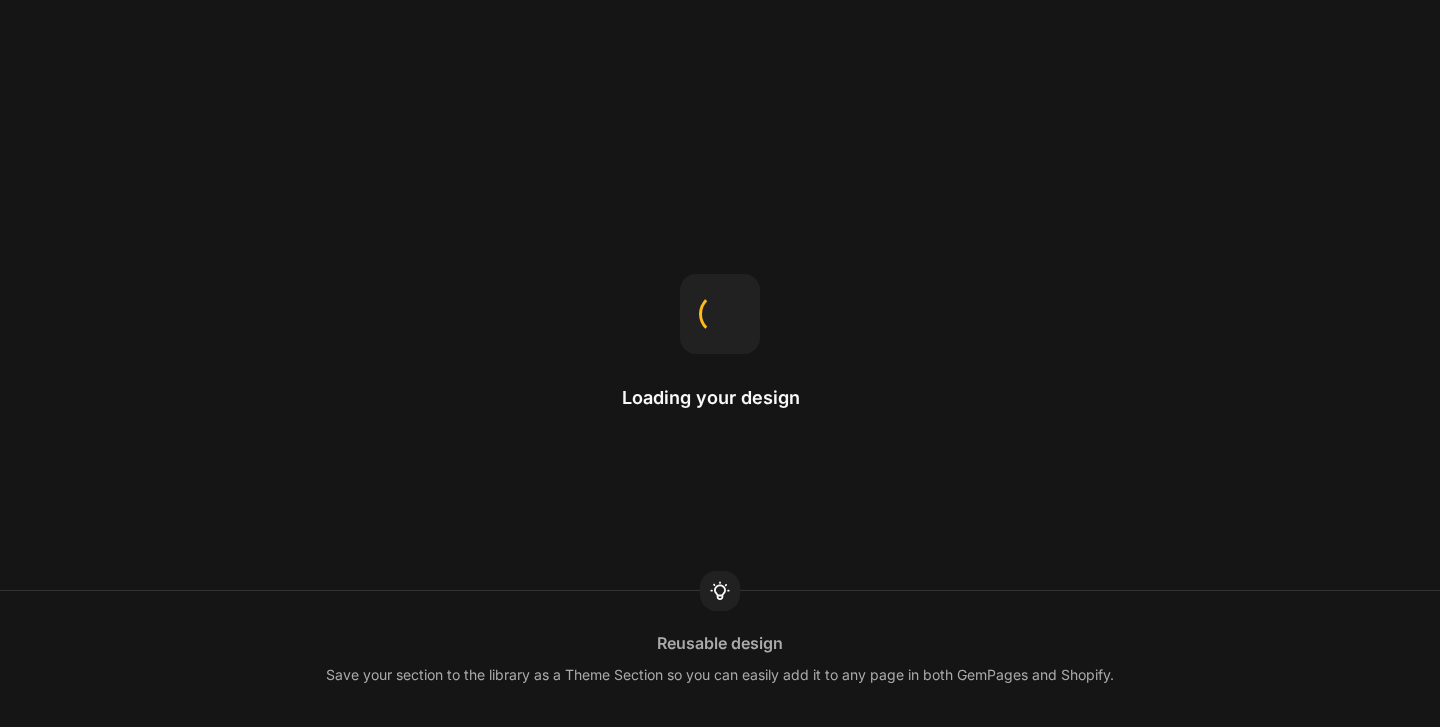 scroll, scrollTop: 0, scrollLeft: 0, axis: both 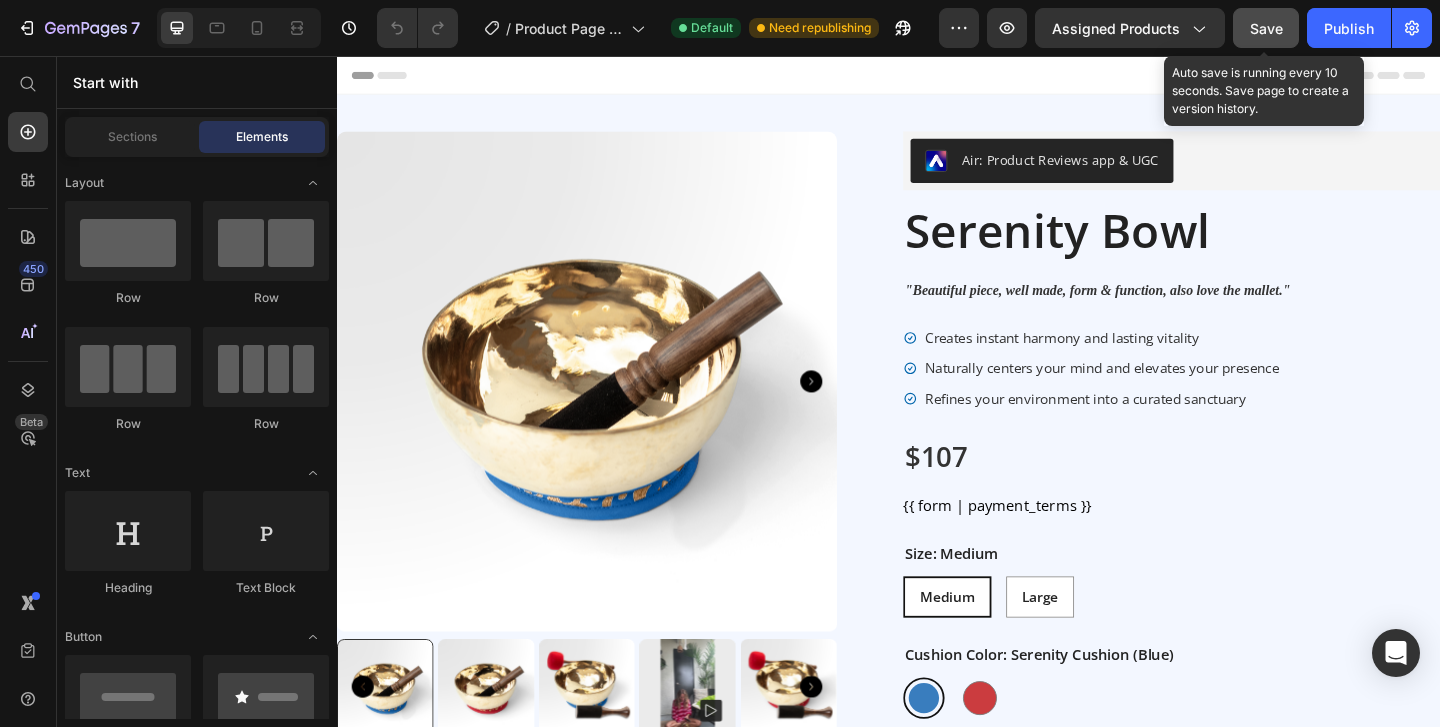 click on "Save" 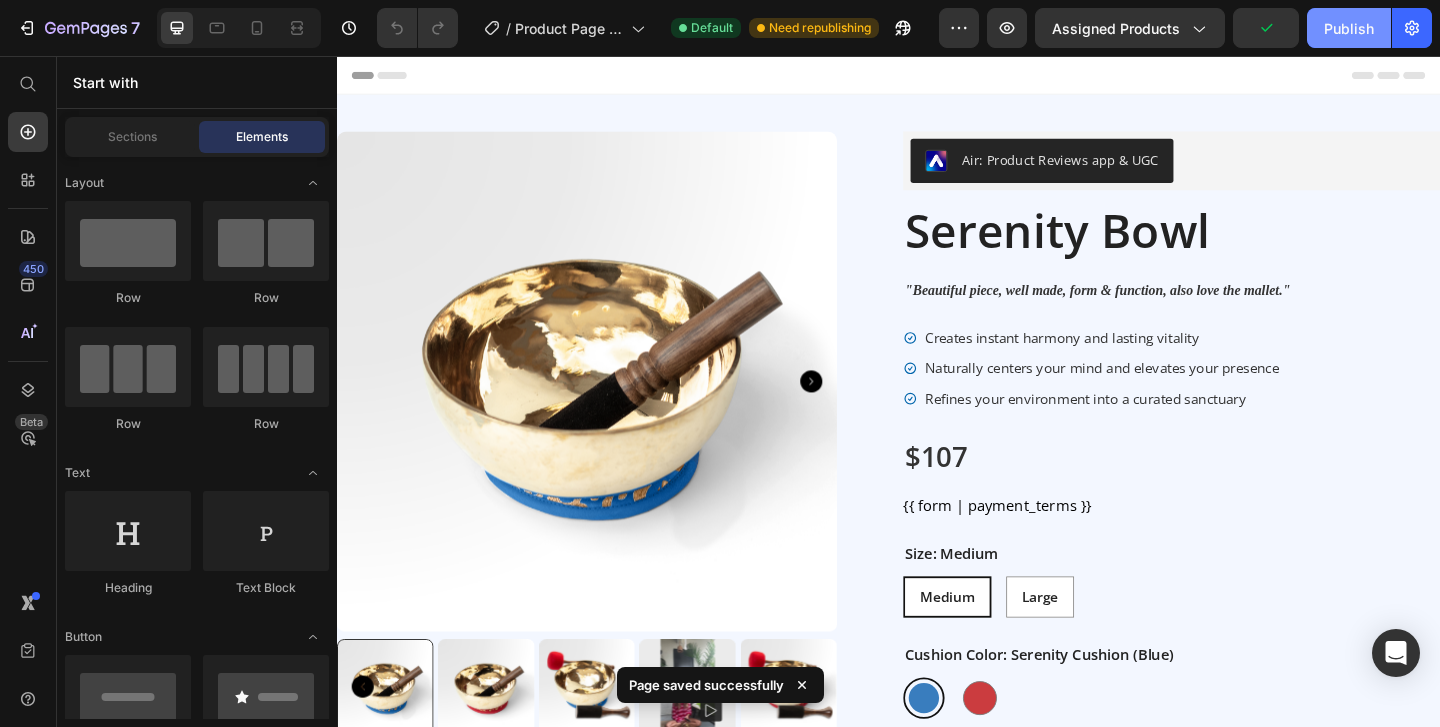 scroll, scrollTop: 0, scrollLeft: 0, axis: both 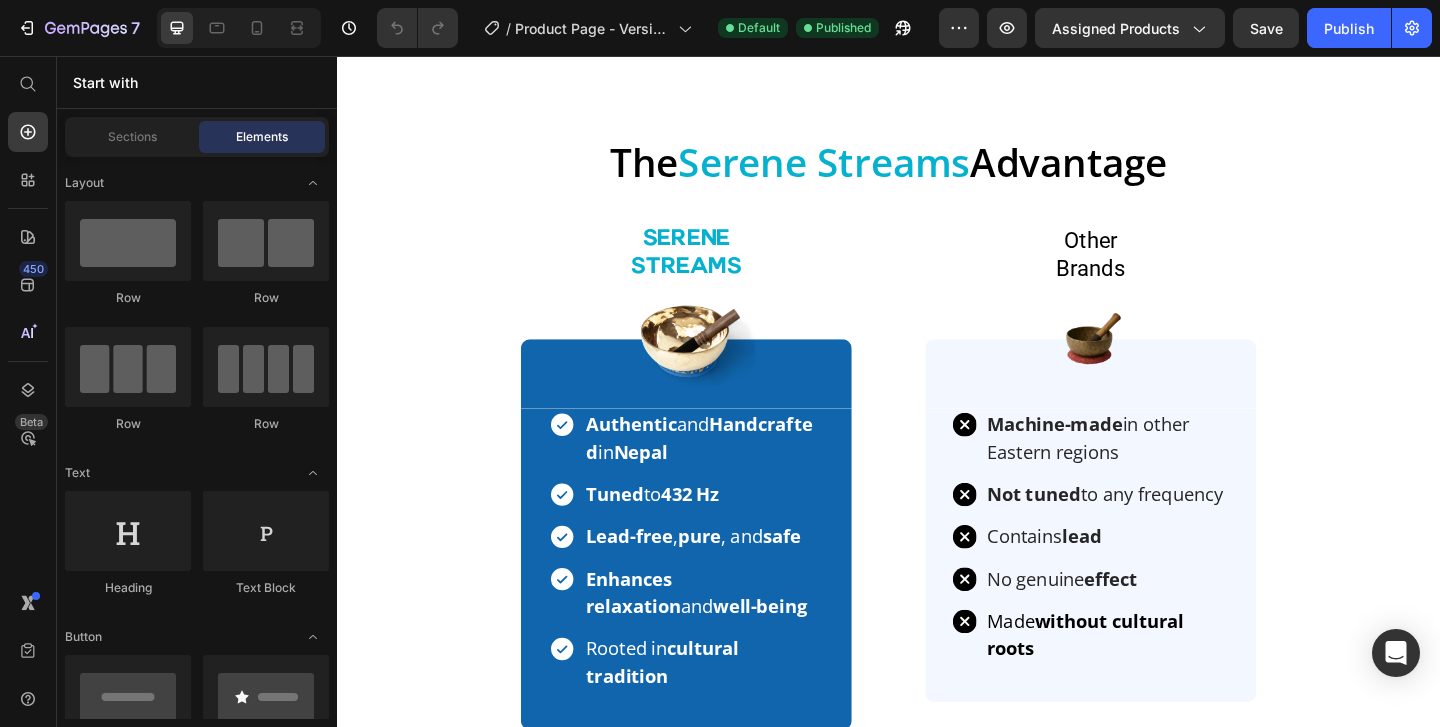 click on "Crafted by skilled artisans for timeless, gentle rhythms." at bounding box center [1098, -256] 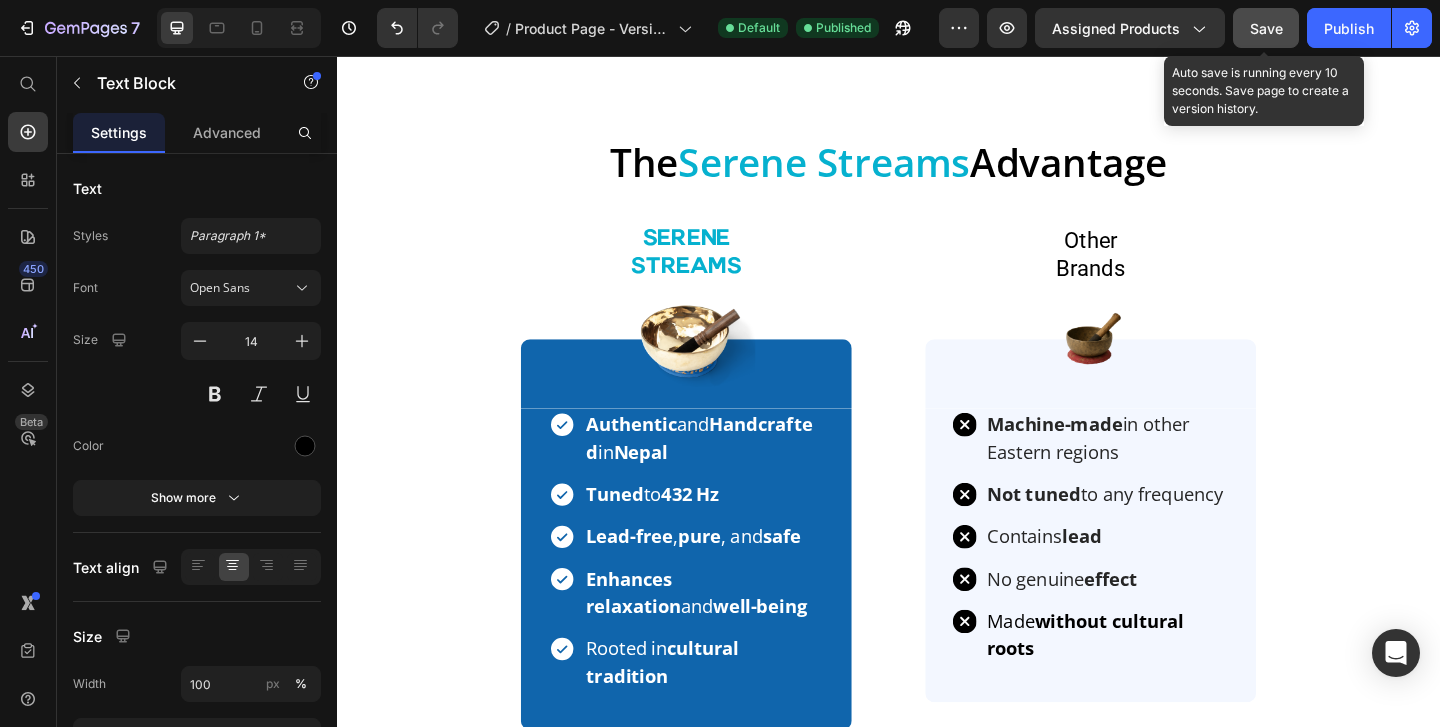 click on "Save" at bounding box center (1266, 28) 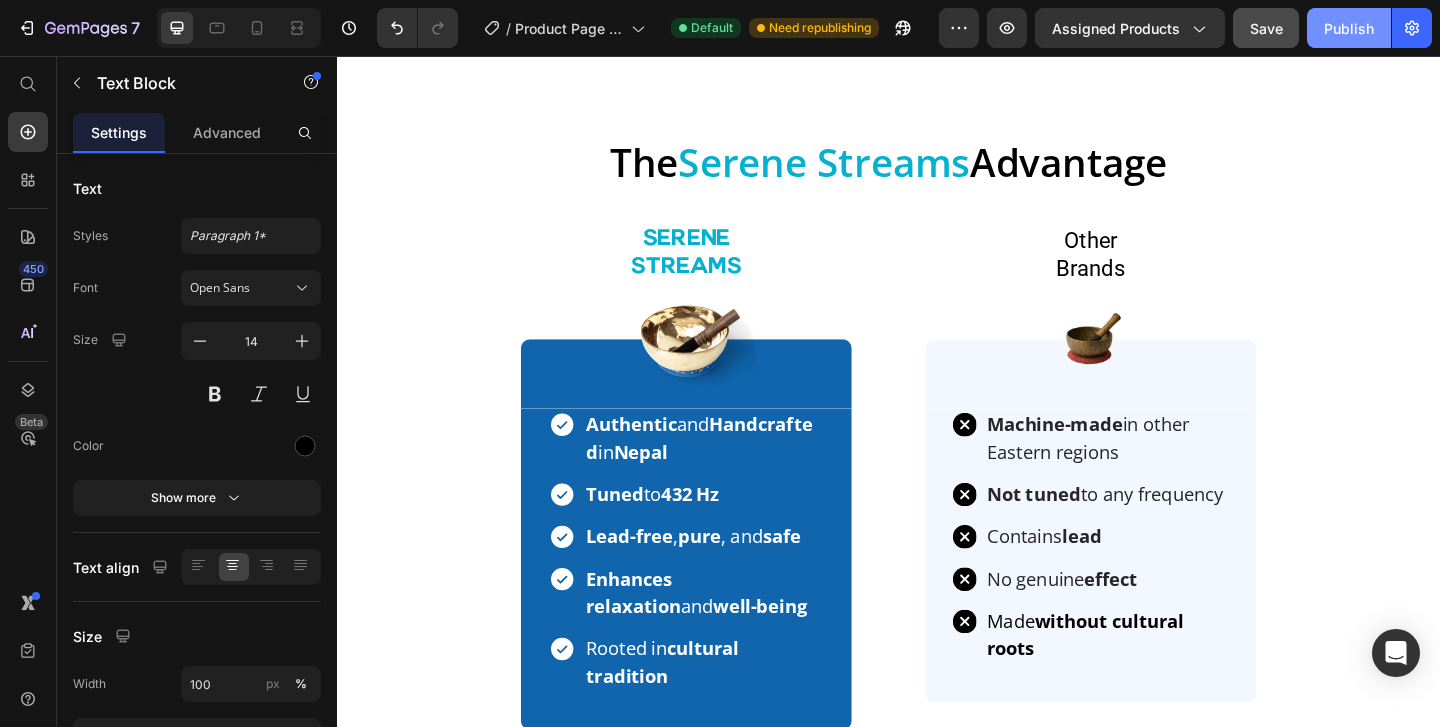 click on "Publish" 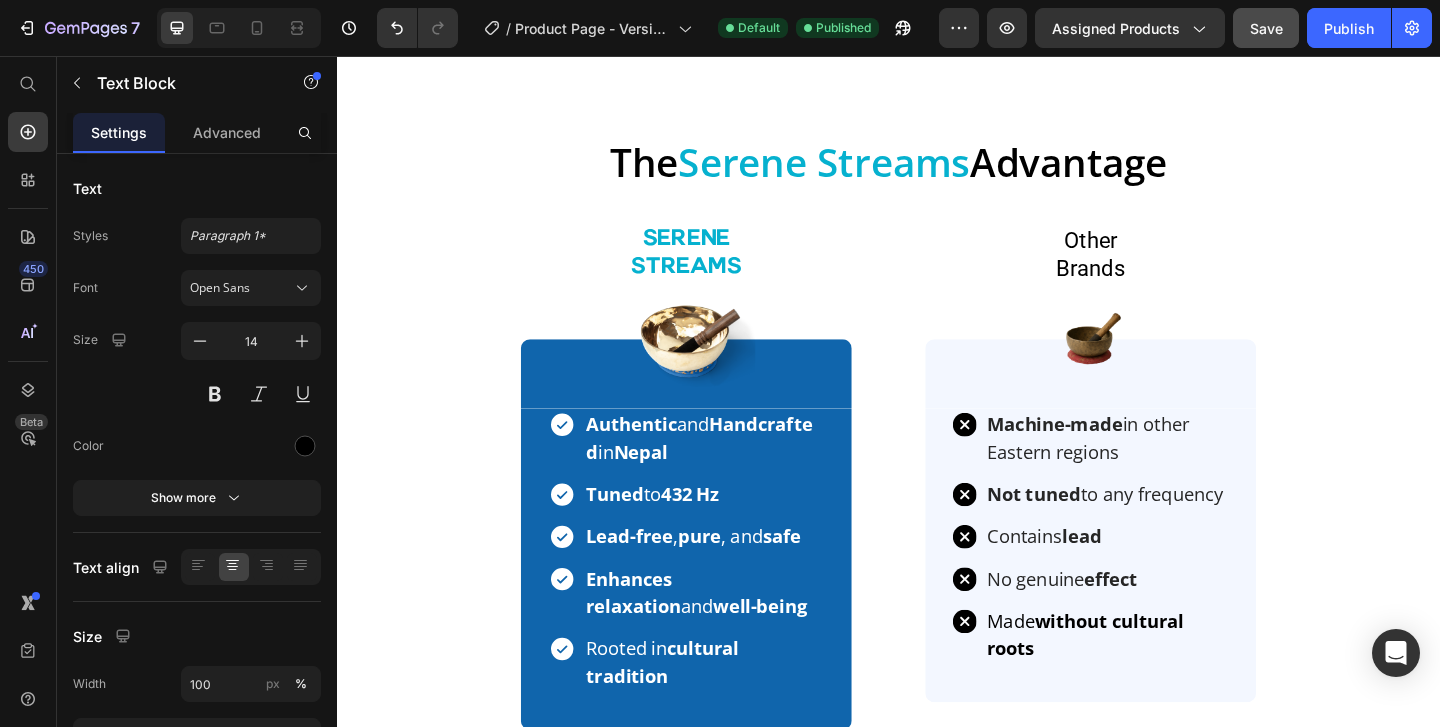 click at bounding box center [1098, -323] 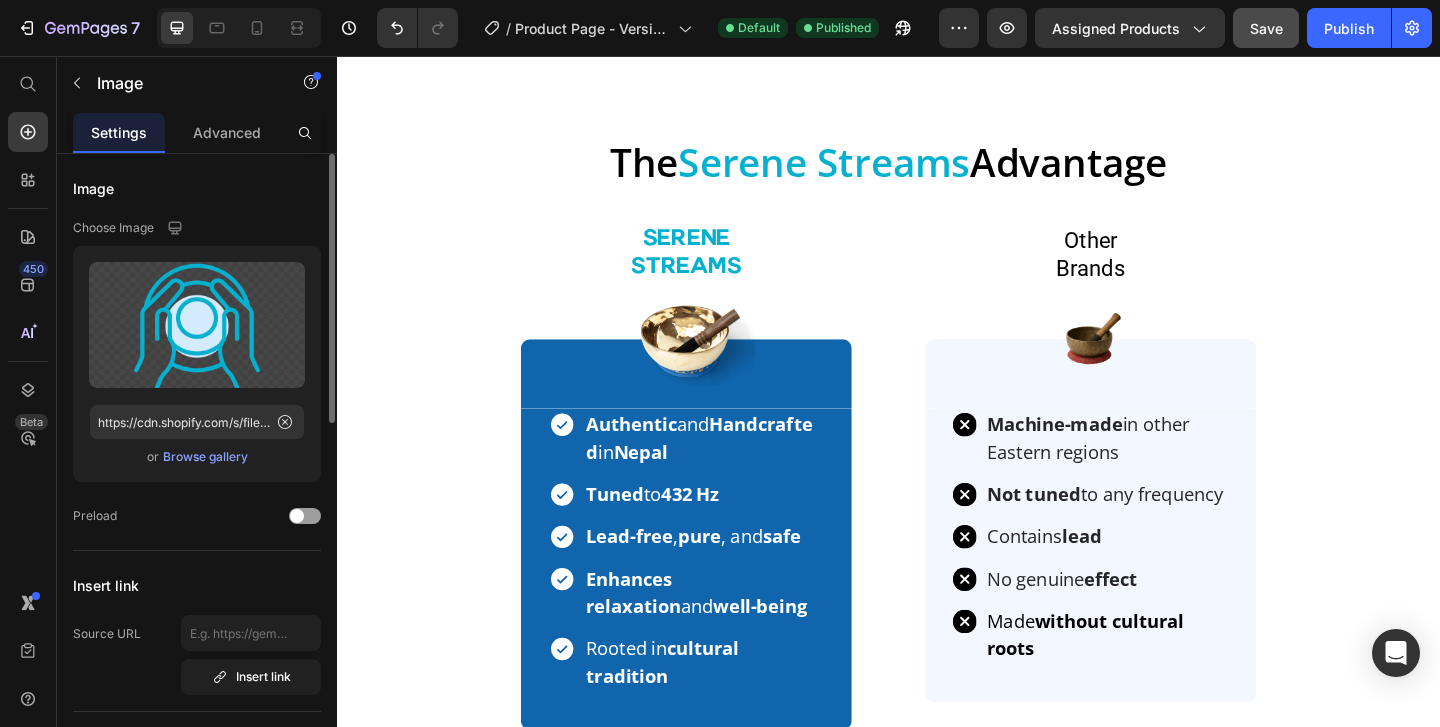 click on "Browse gallery" at bounding box center [205, 457] 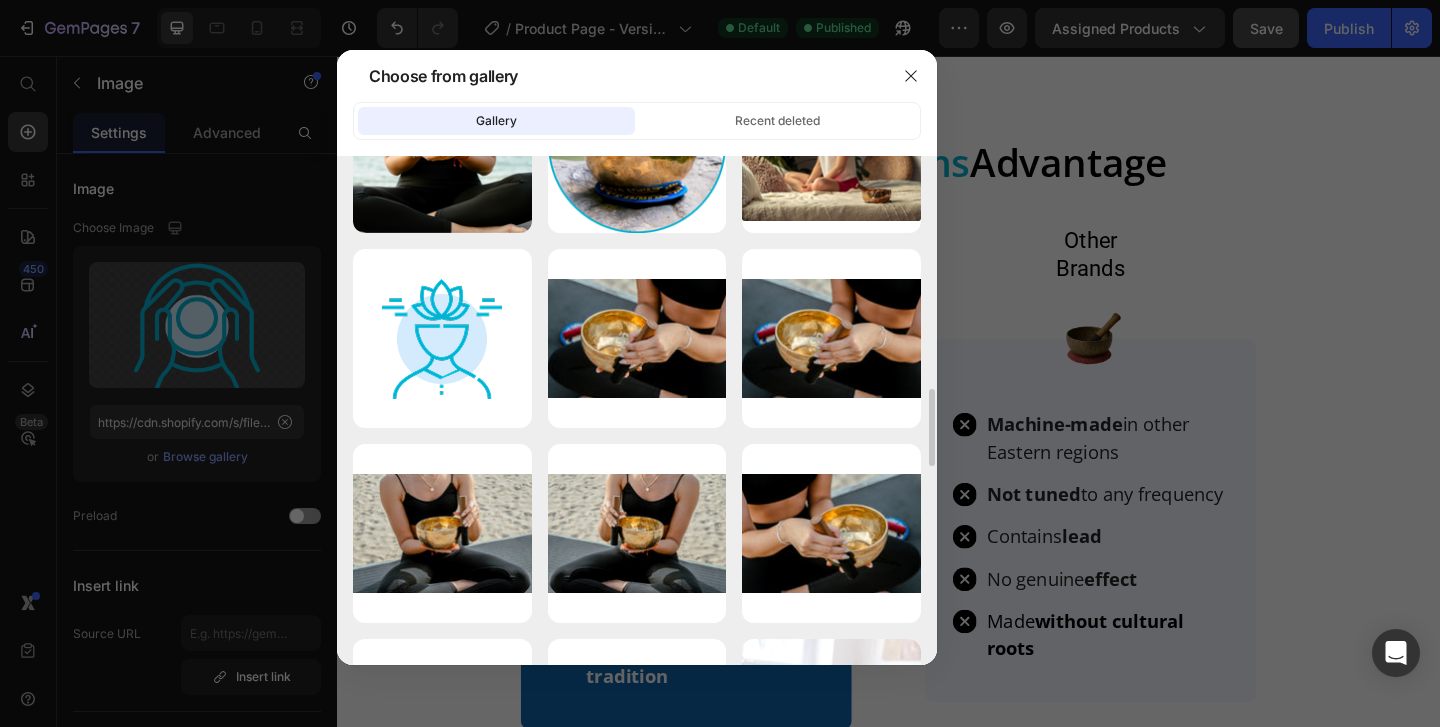 scroll, scrollTop: 1992, scrollLeft: 0, axis: vertical 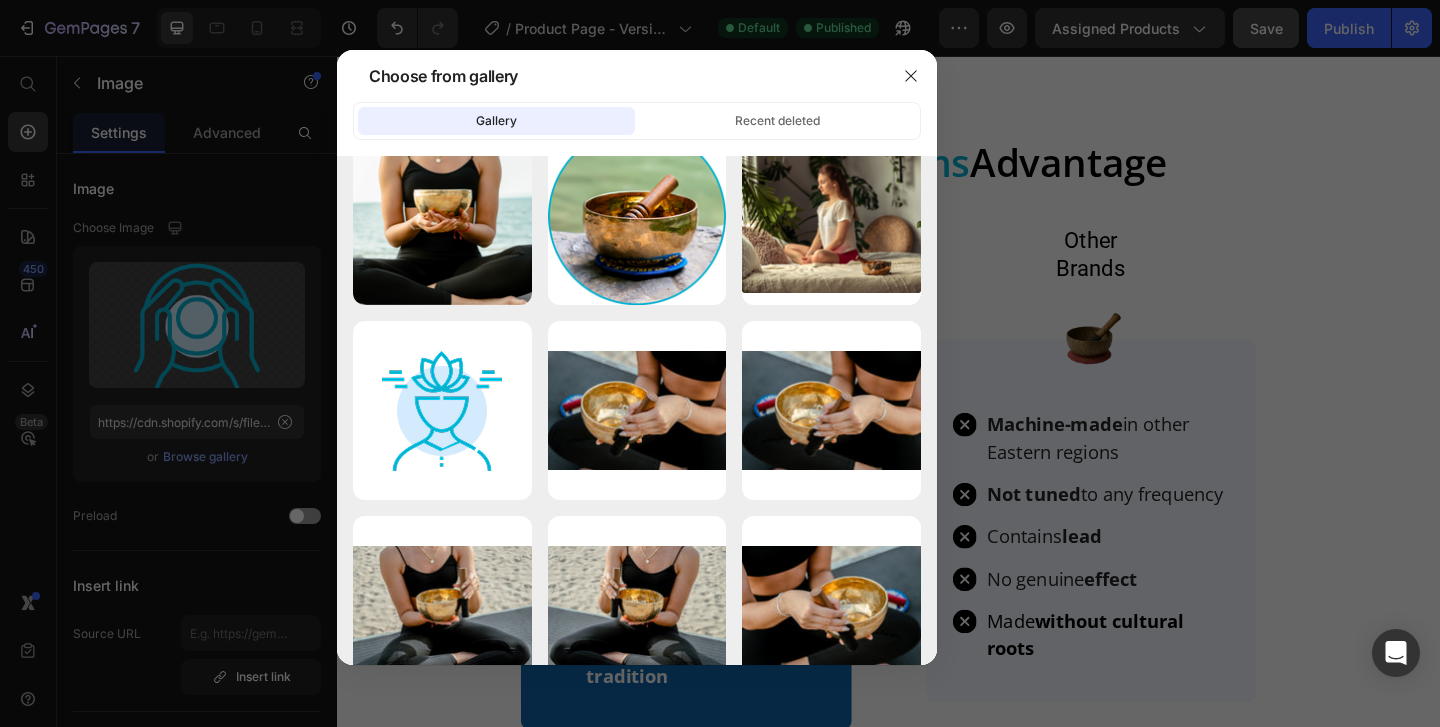 click at bounding box center (720, 363) 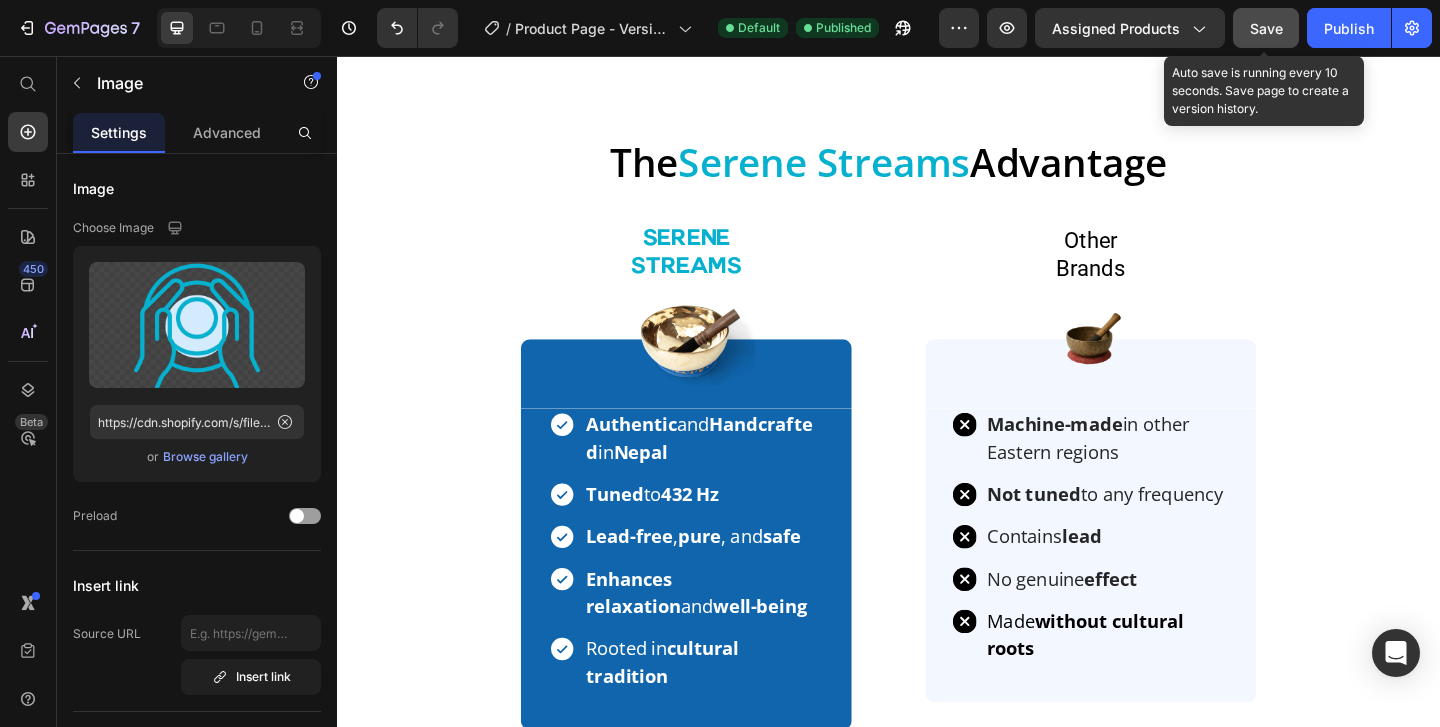 click on "Save" at bounding box center (1266, 28) 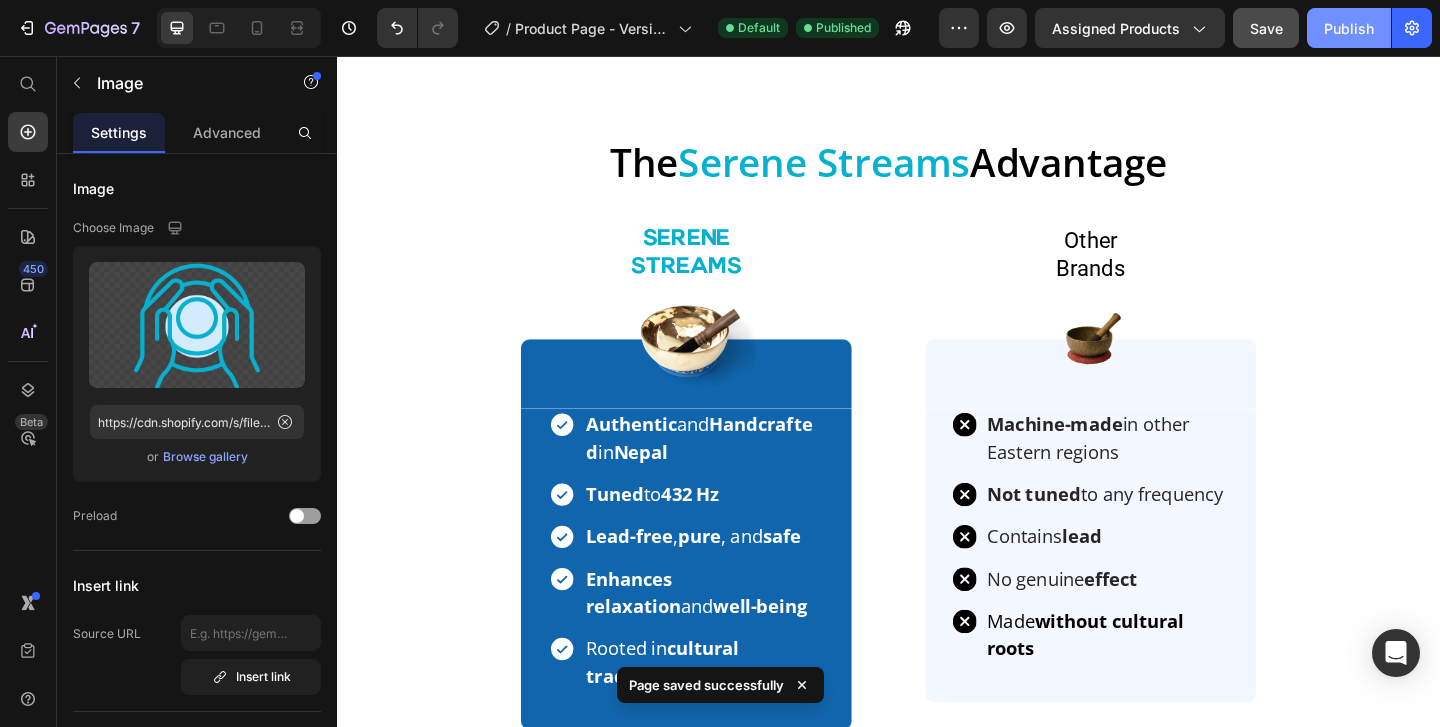 click on "Publish" at bounding box center [1349, 28] 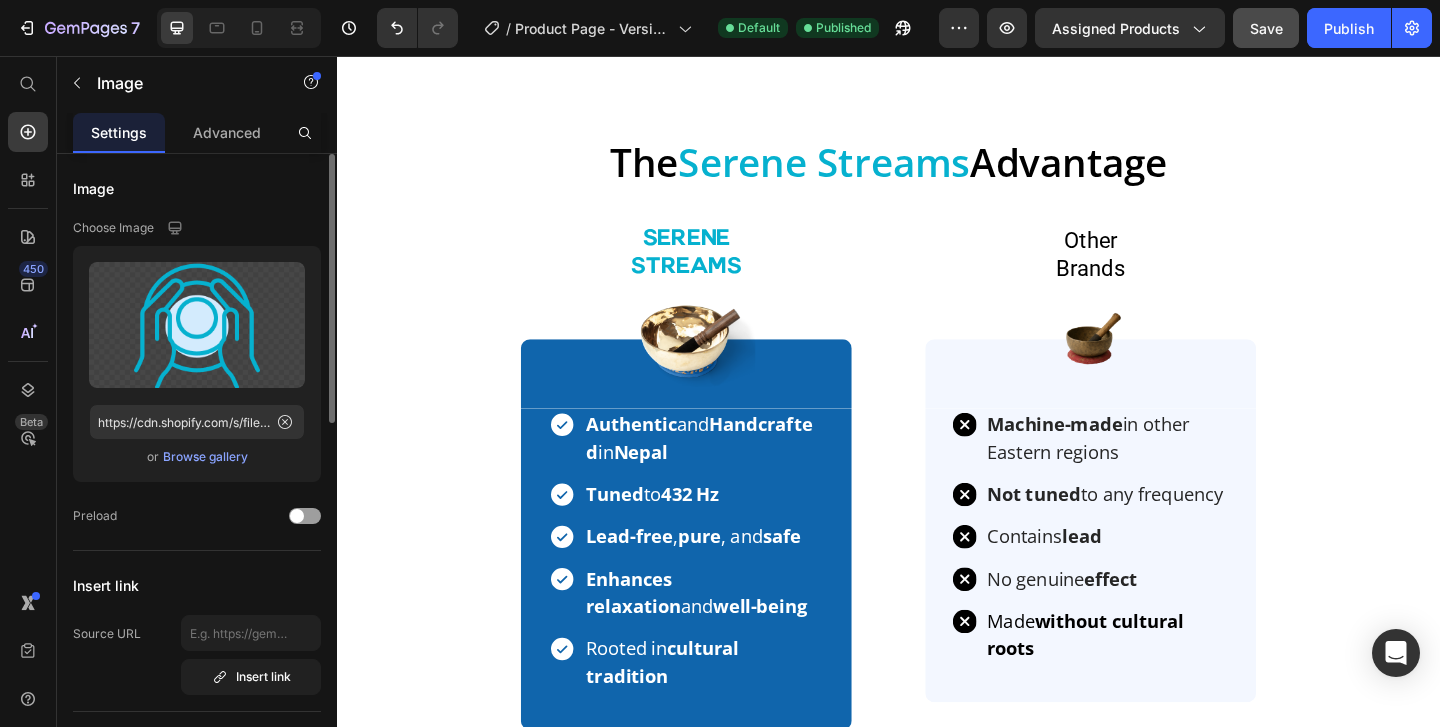 click on "Browse gallery" at bounding box center [205, 457] 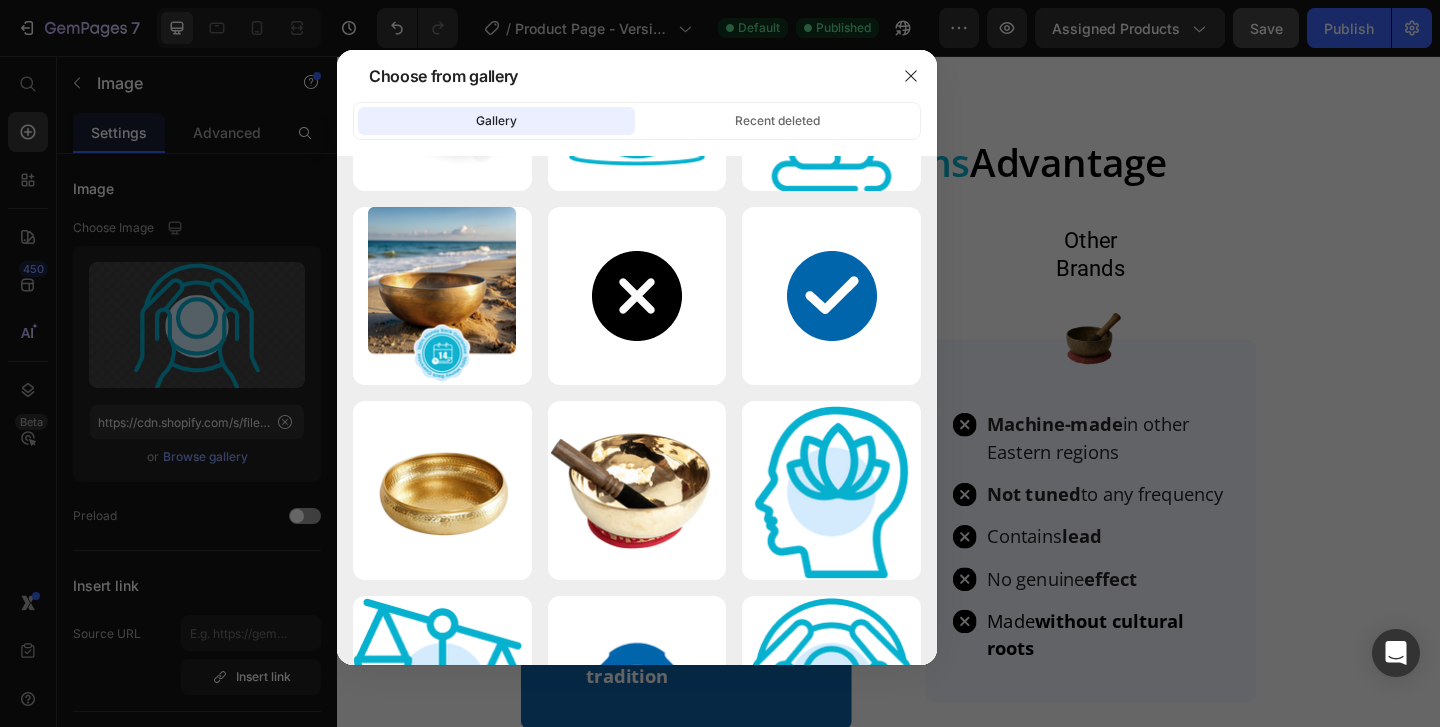 scroll, scrollTop: 4387, scrollLeft: 0, axis: vertical 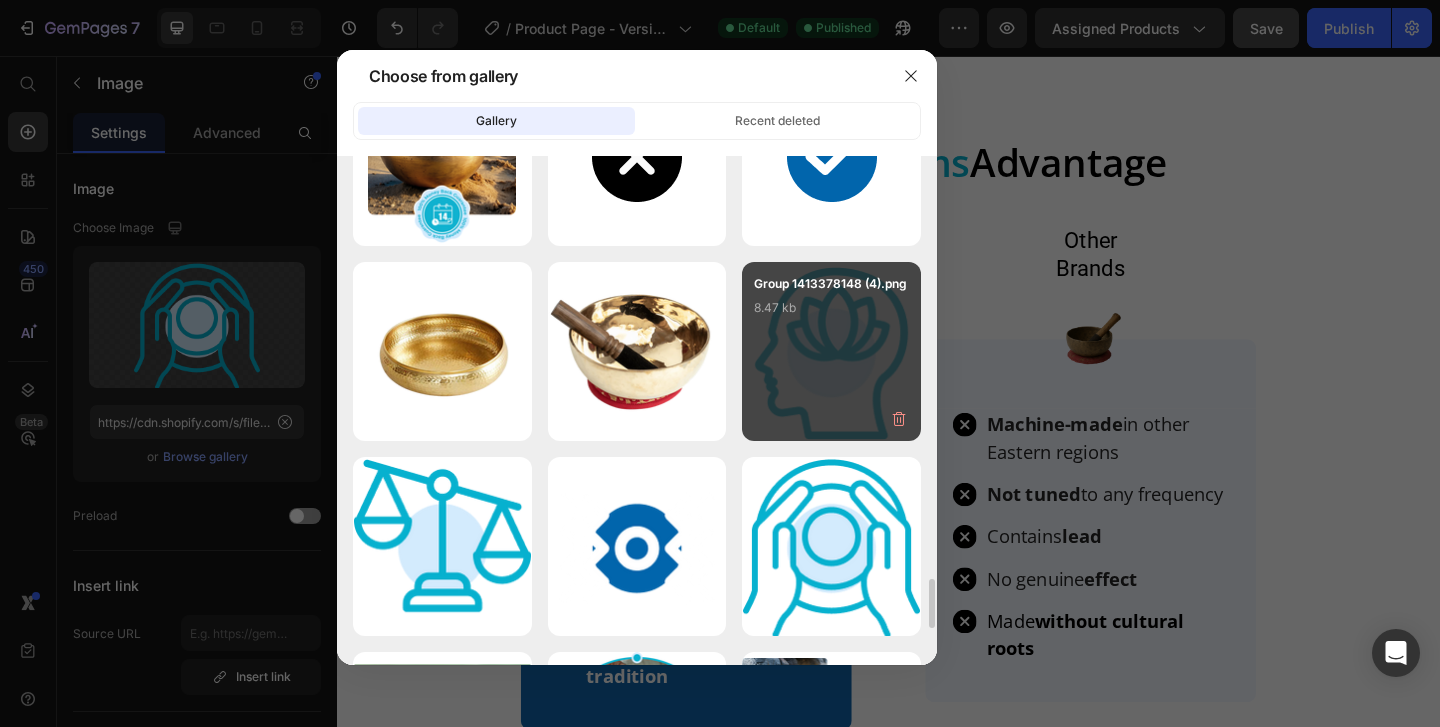 click on "Group 1413378148 (4).png 8.47 kb" at bounding box center [831, 314] 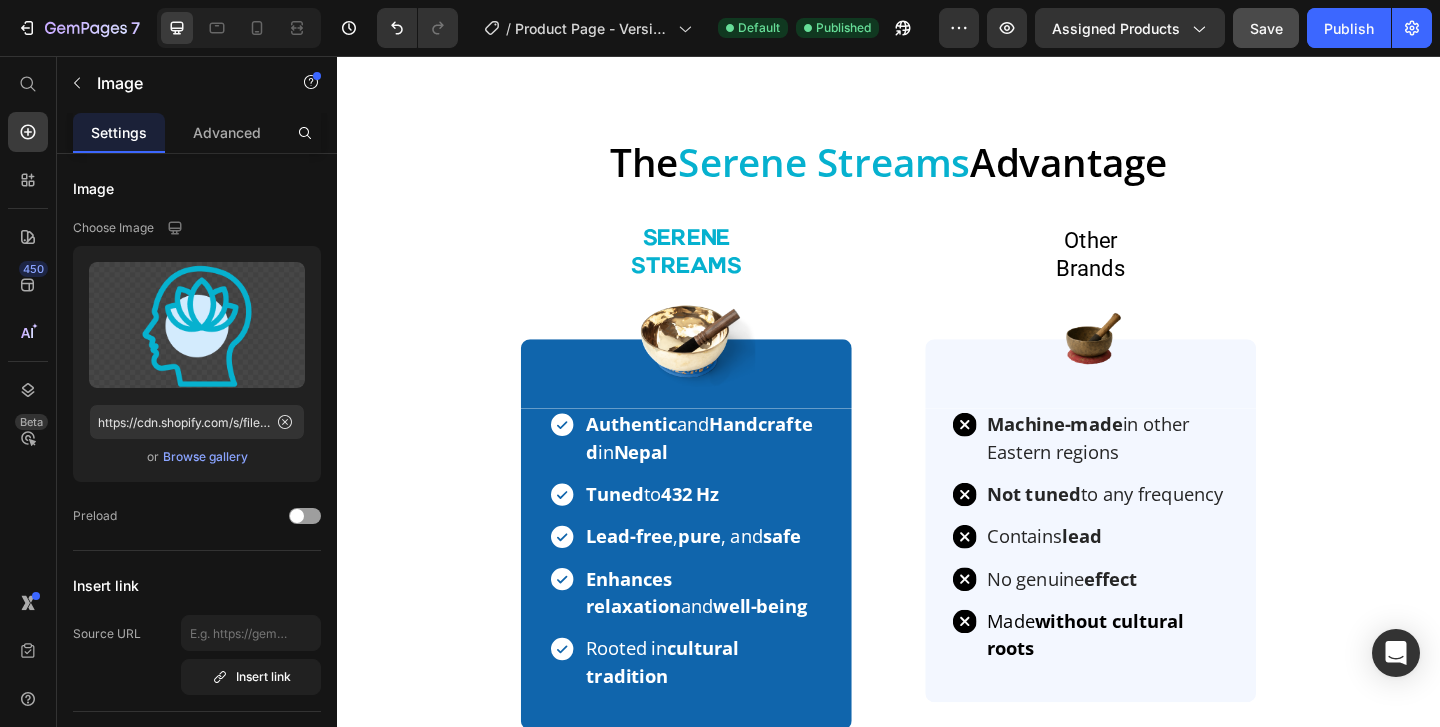 click at bounding box center (1401, -323) 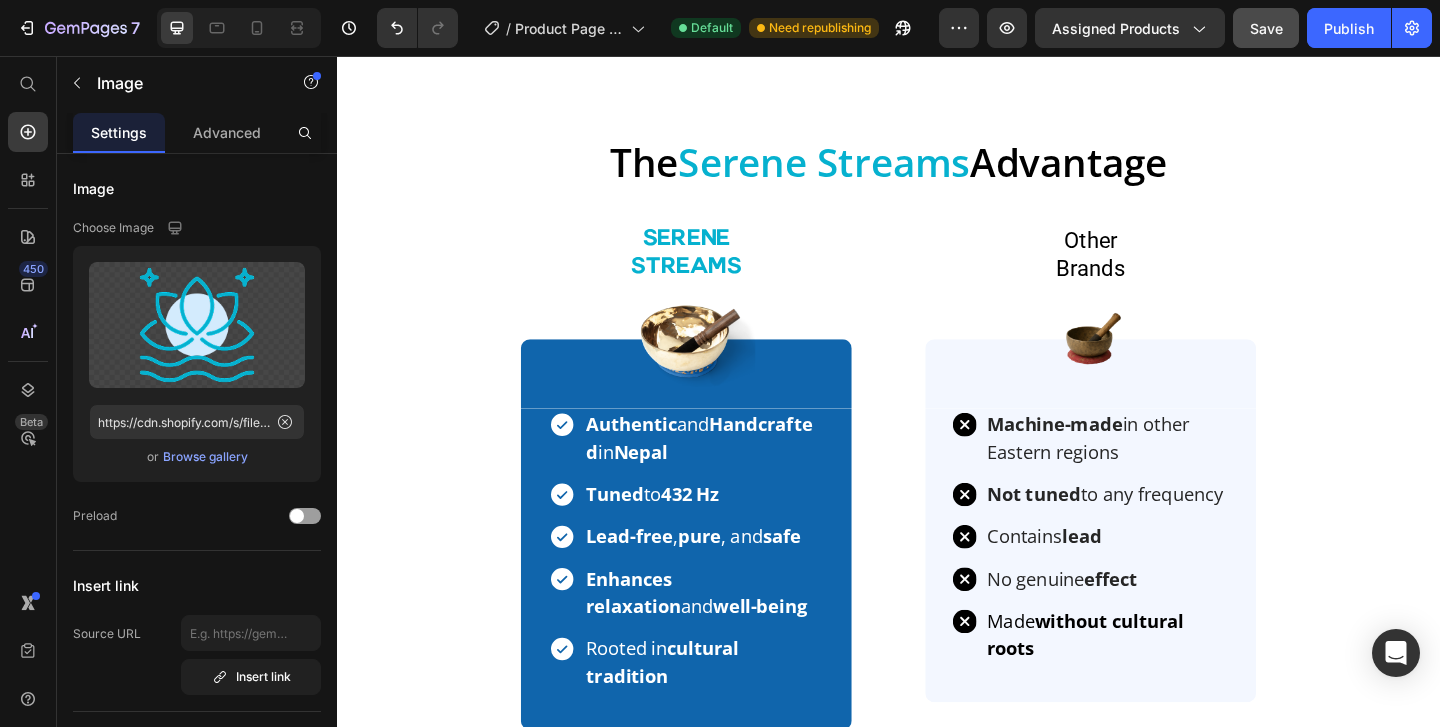 click at bounding box center [1401, -154] 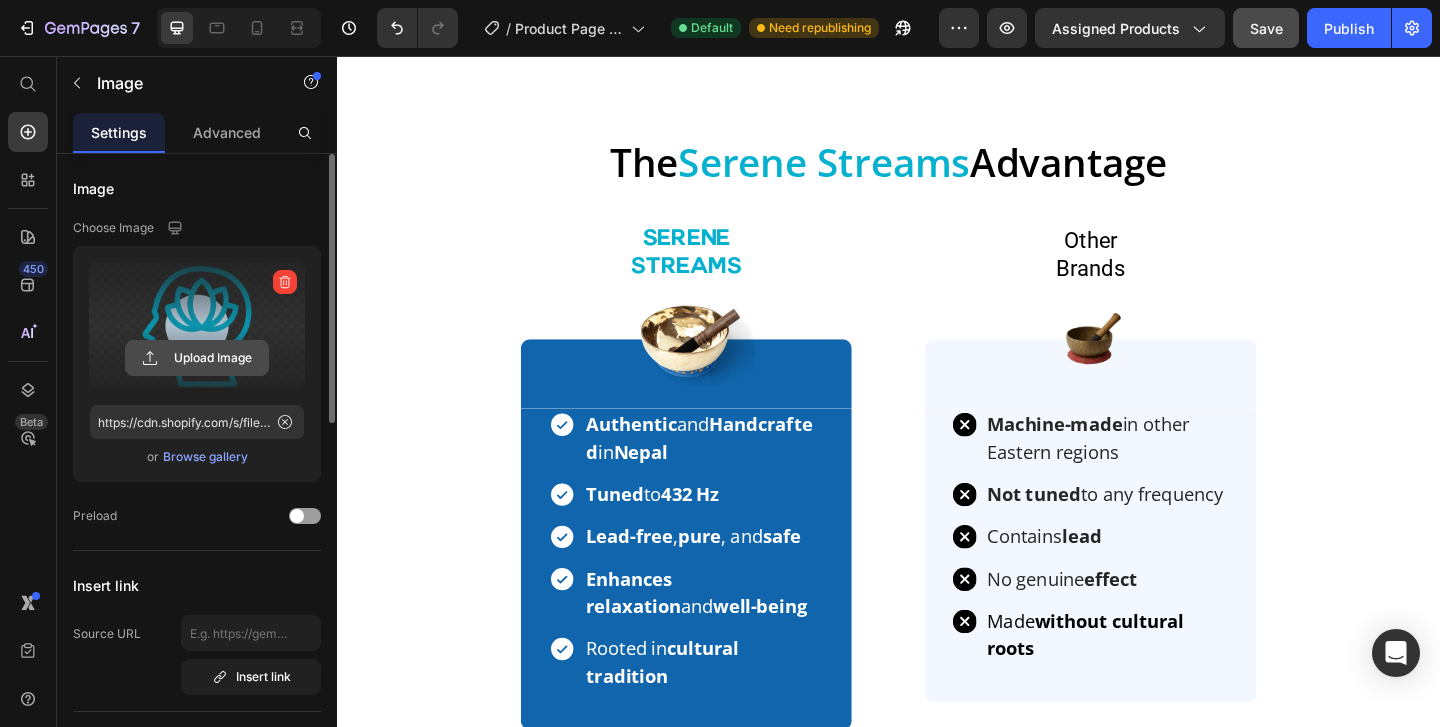 click 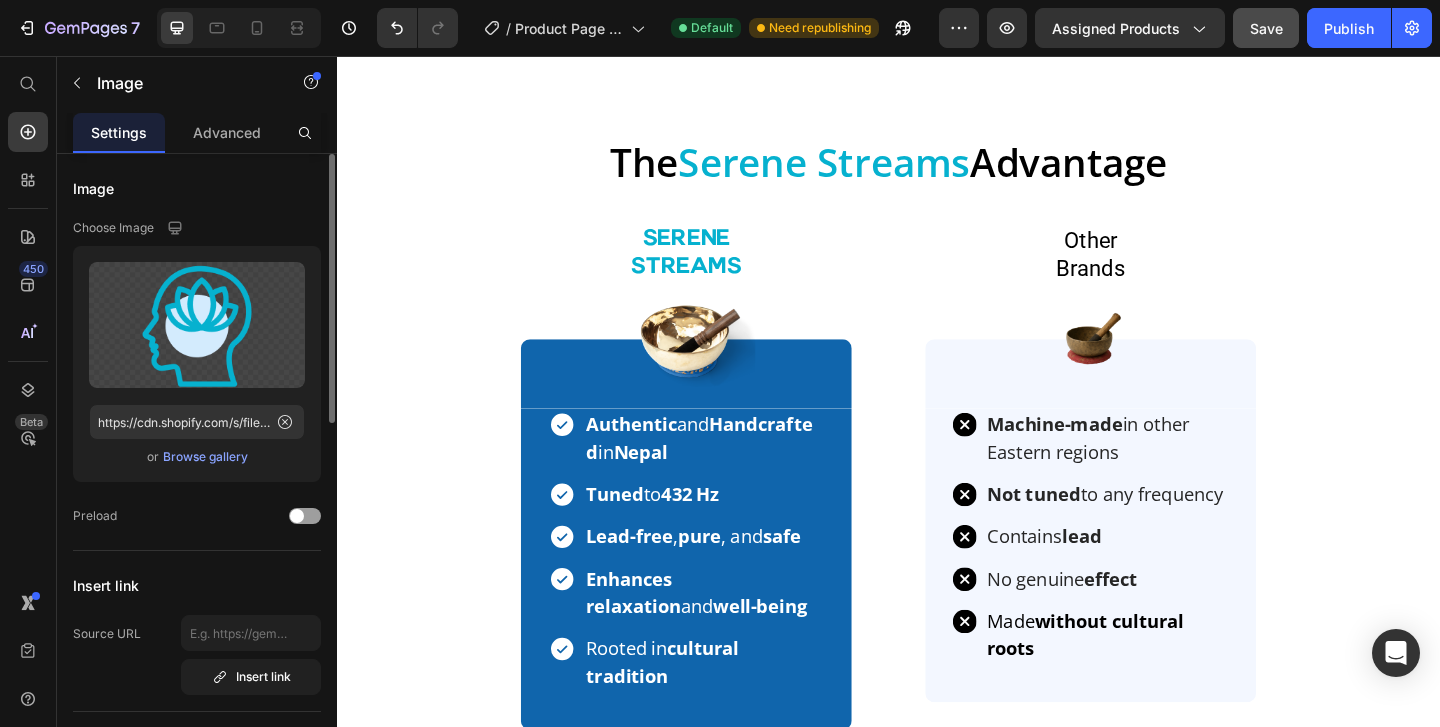 click on "Upload Image https://cdn.shopify.com/s/files/1/0716/1298/9735/files/gempages_562732809504949158-82a6158b-e98b-463b-a38a-64b22b127fc8.png  or   Browse gallery" 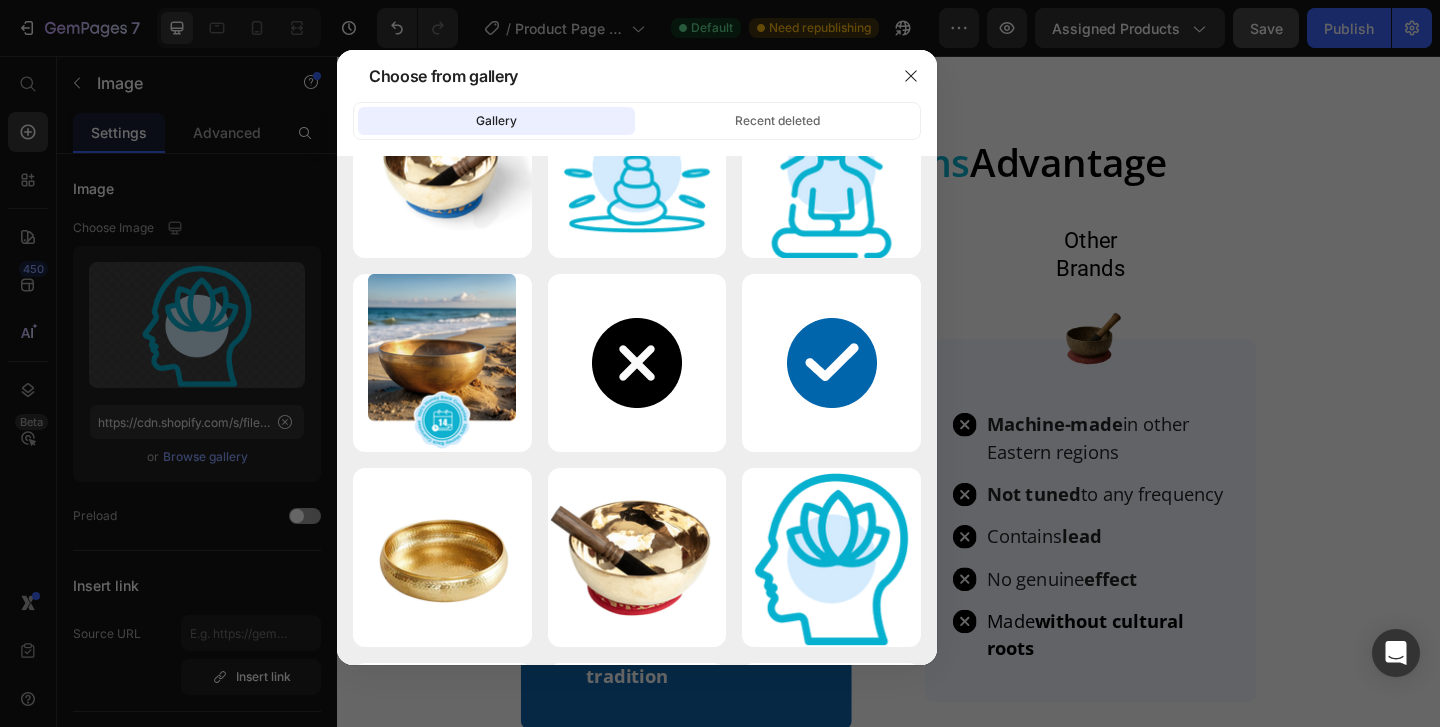 scroll, scrollTop: 4401, scrollLeft: 0, axis: vertical 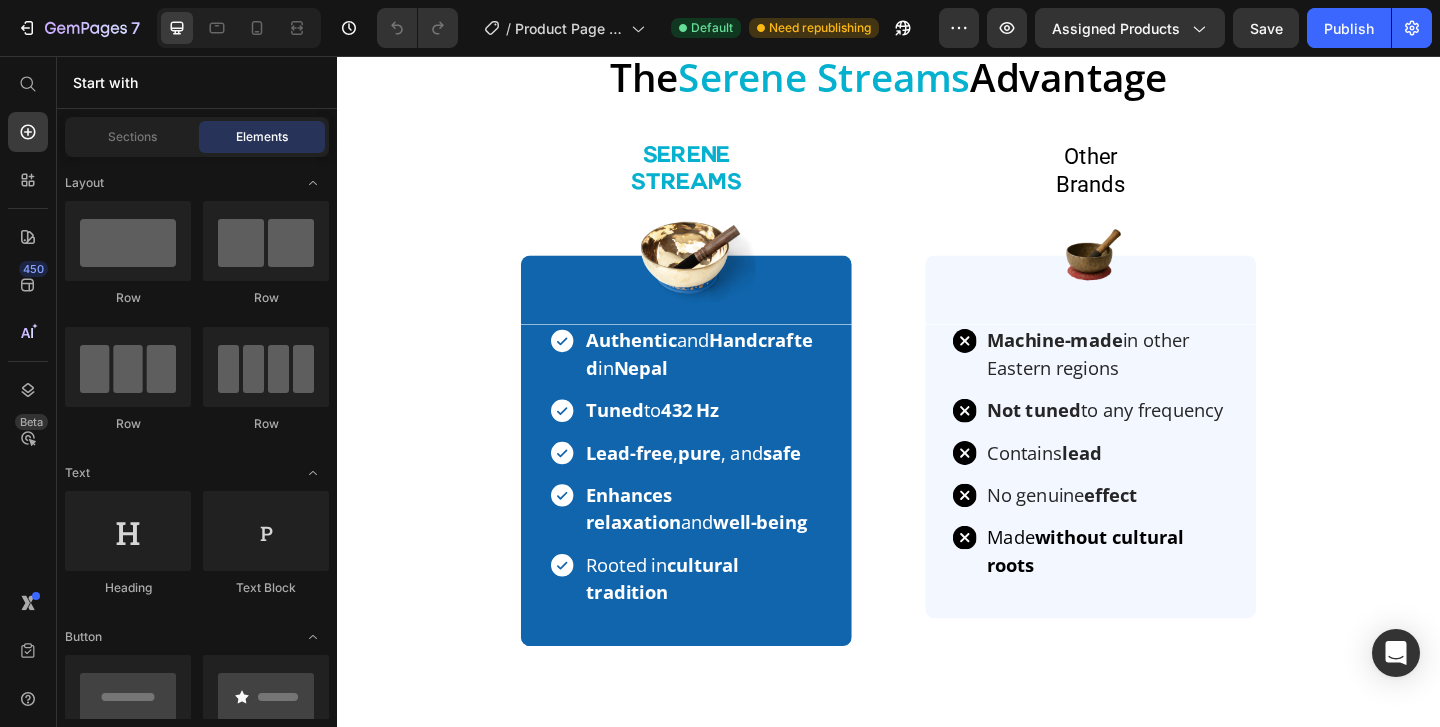 click at bounding box center (1401, -247) 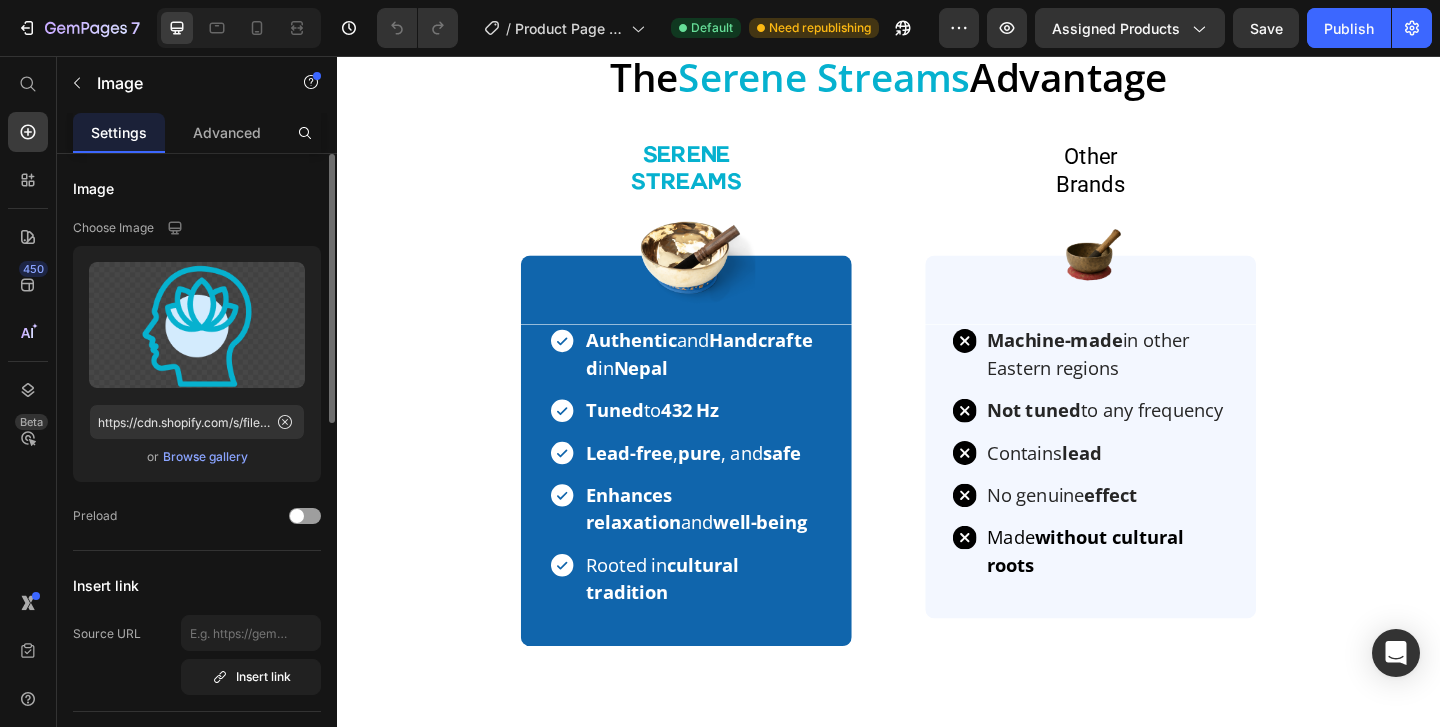 click on "Browse gallery" at bounding box center (205, 457) 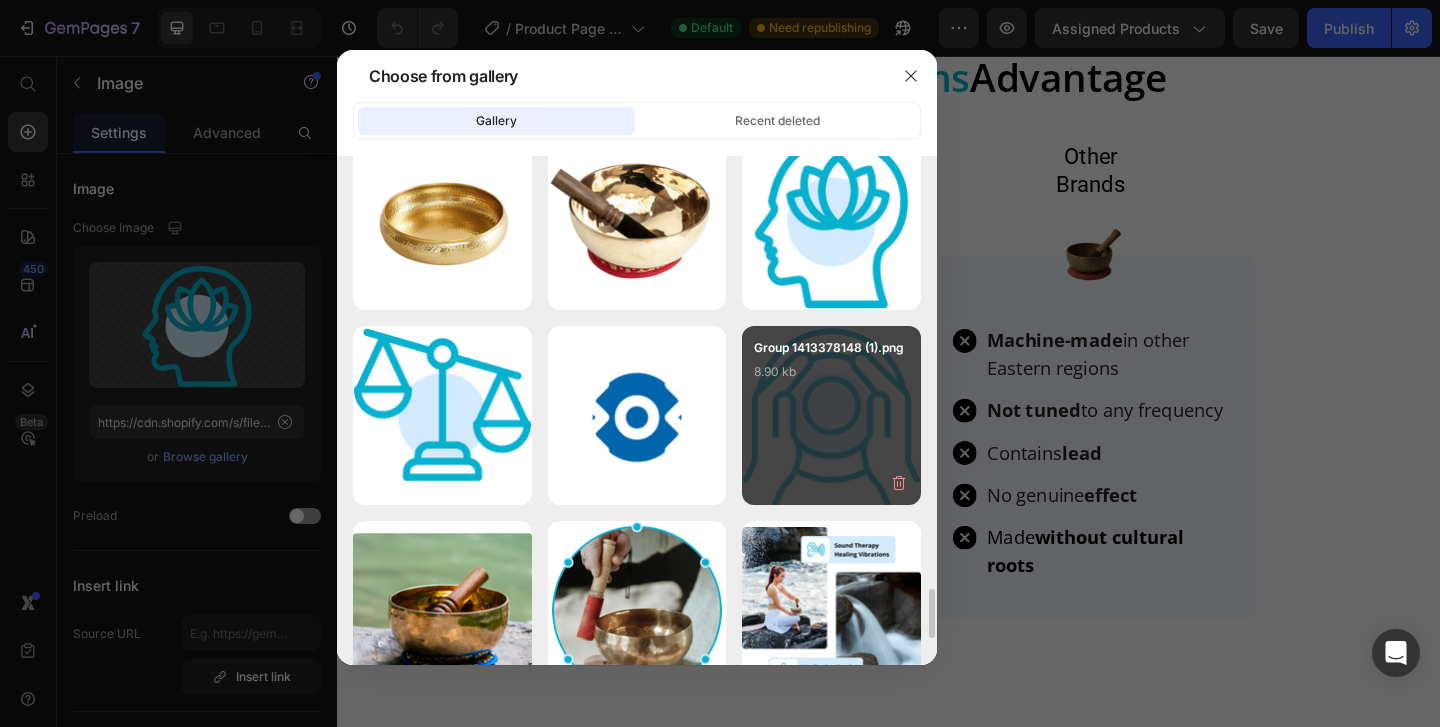 scroll, scrollTop: 4521, scrollLeft: 0, axis: vertical 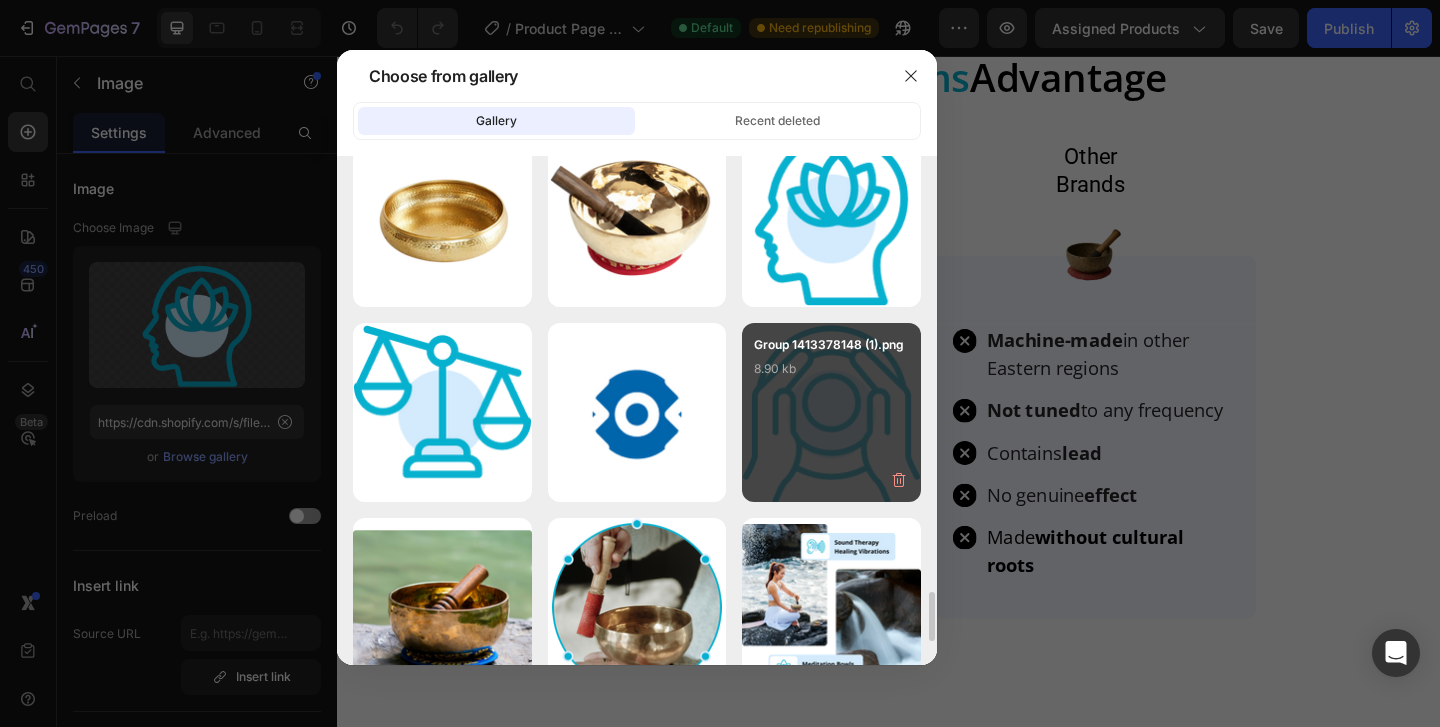 click on "Group 1413378148 (1).png 8.90 kb" at bounding box center (831, 375) 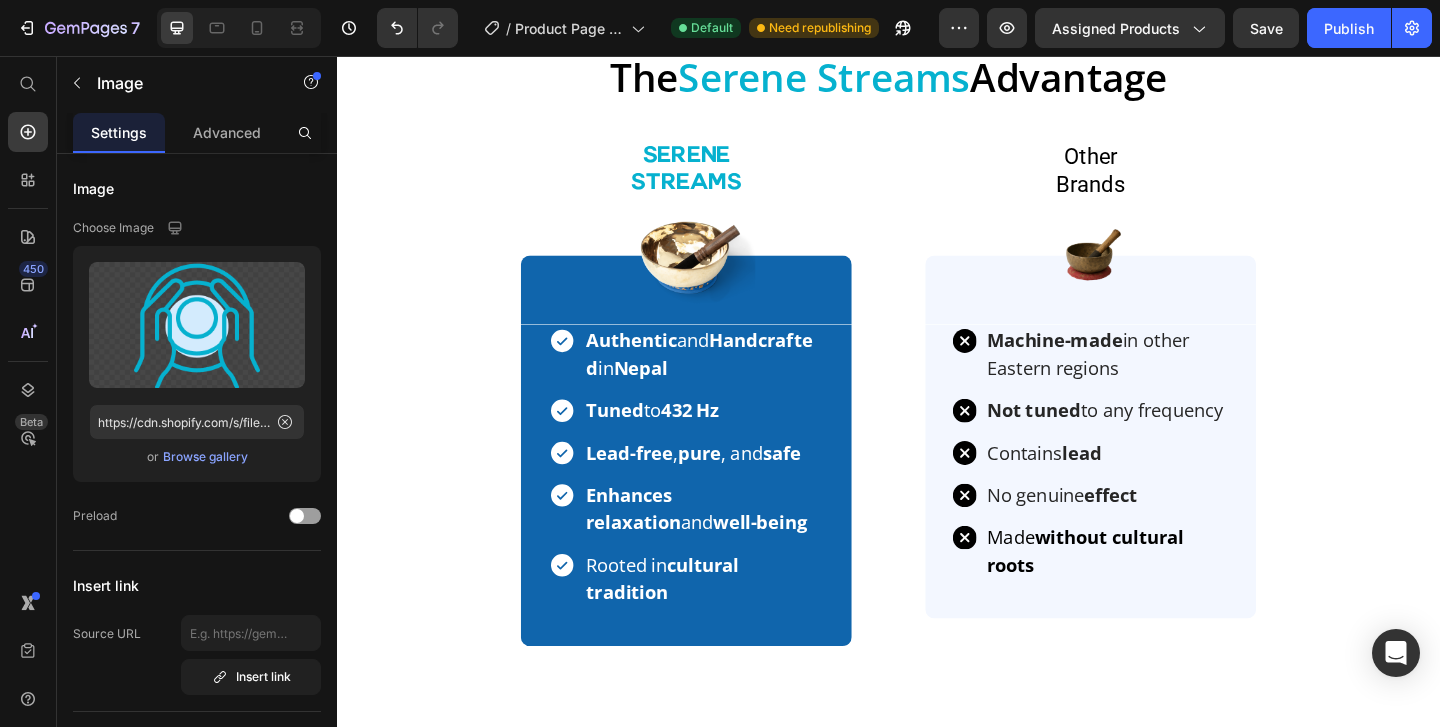 click on "Sharpens focus and enhances awareness for clearer thinking." at bounding box center (1401, -180) 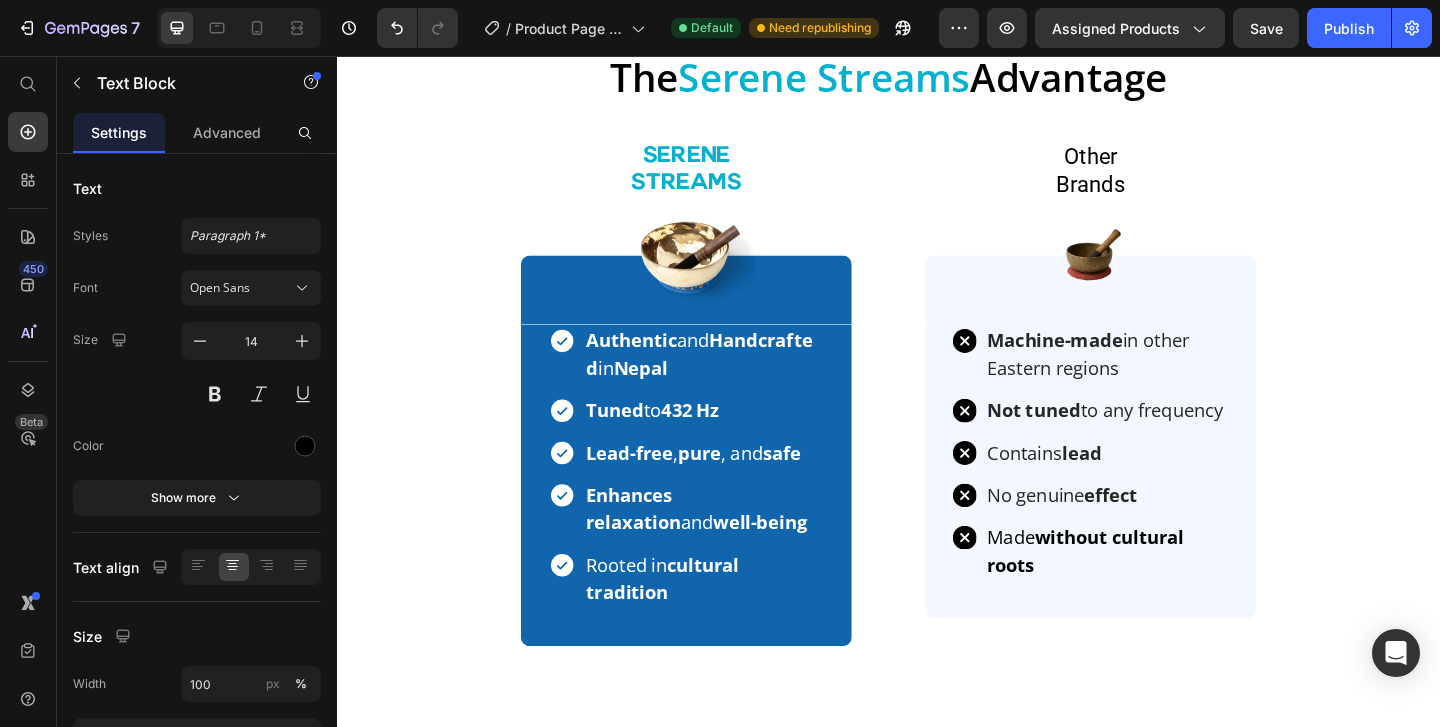 click on "Sharpens focus and enhances awareness for clearer thinking." at bounding box center (1401, -180) 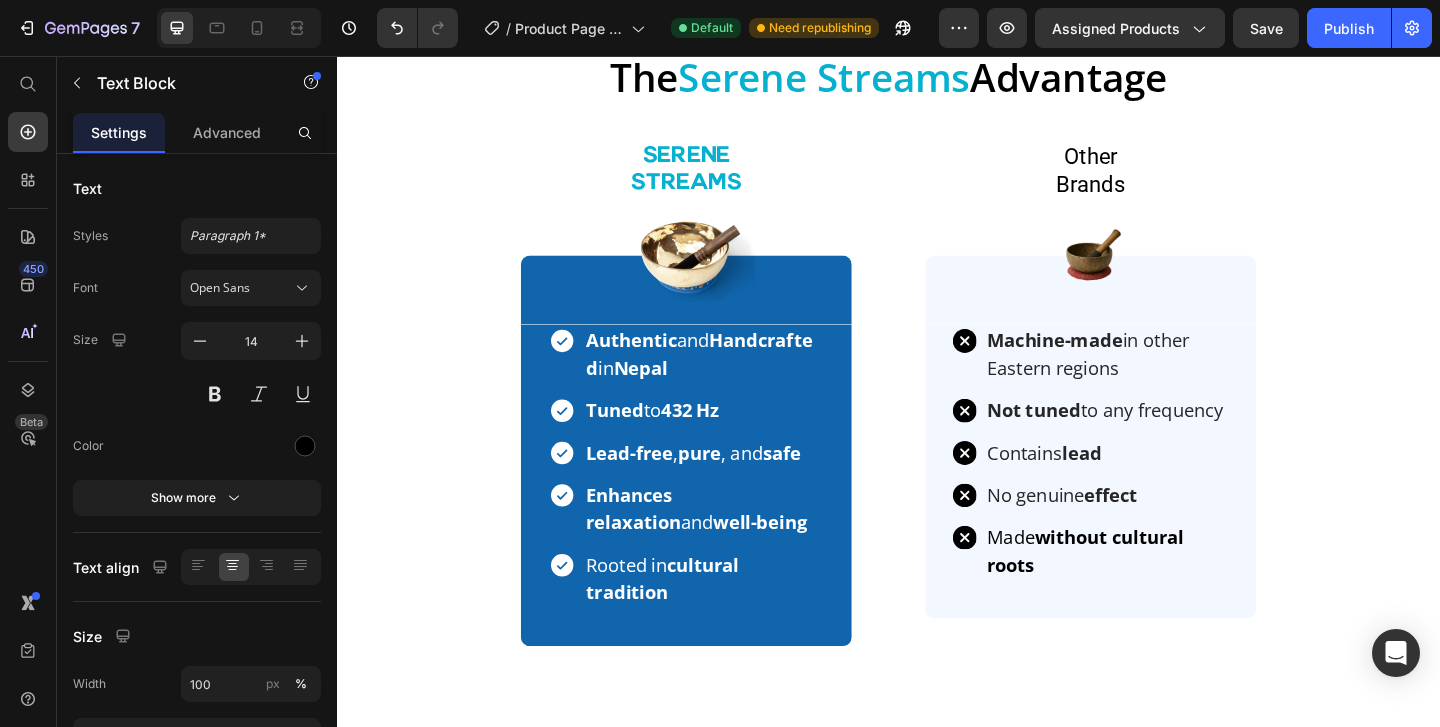click on "Sharpens focus and enhances awareness for clearer thinking." at bounding box center [1401, -180] 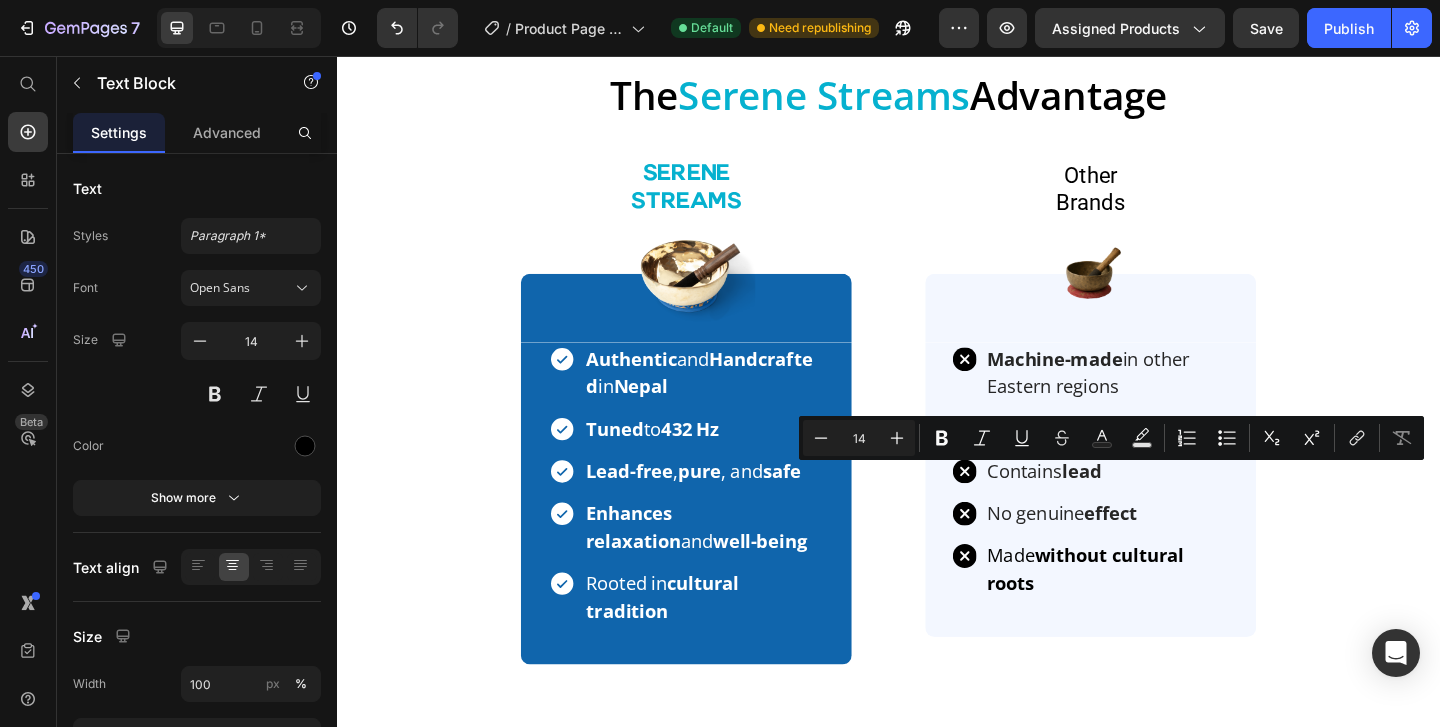 scroll, scrollTop: 6585, scrollLeft: 0, axis: vertical 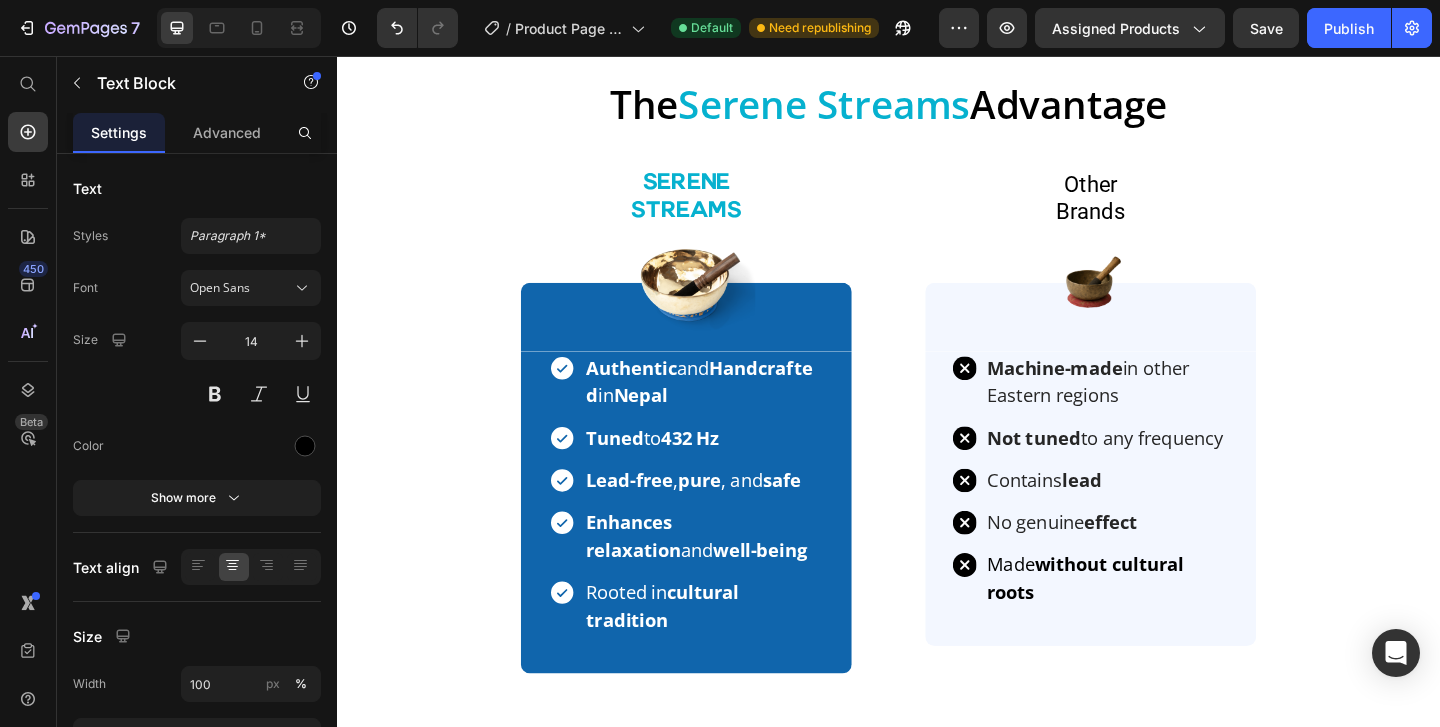 click on "Artisanal Excellence" at bounding box center (1098, -381) 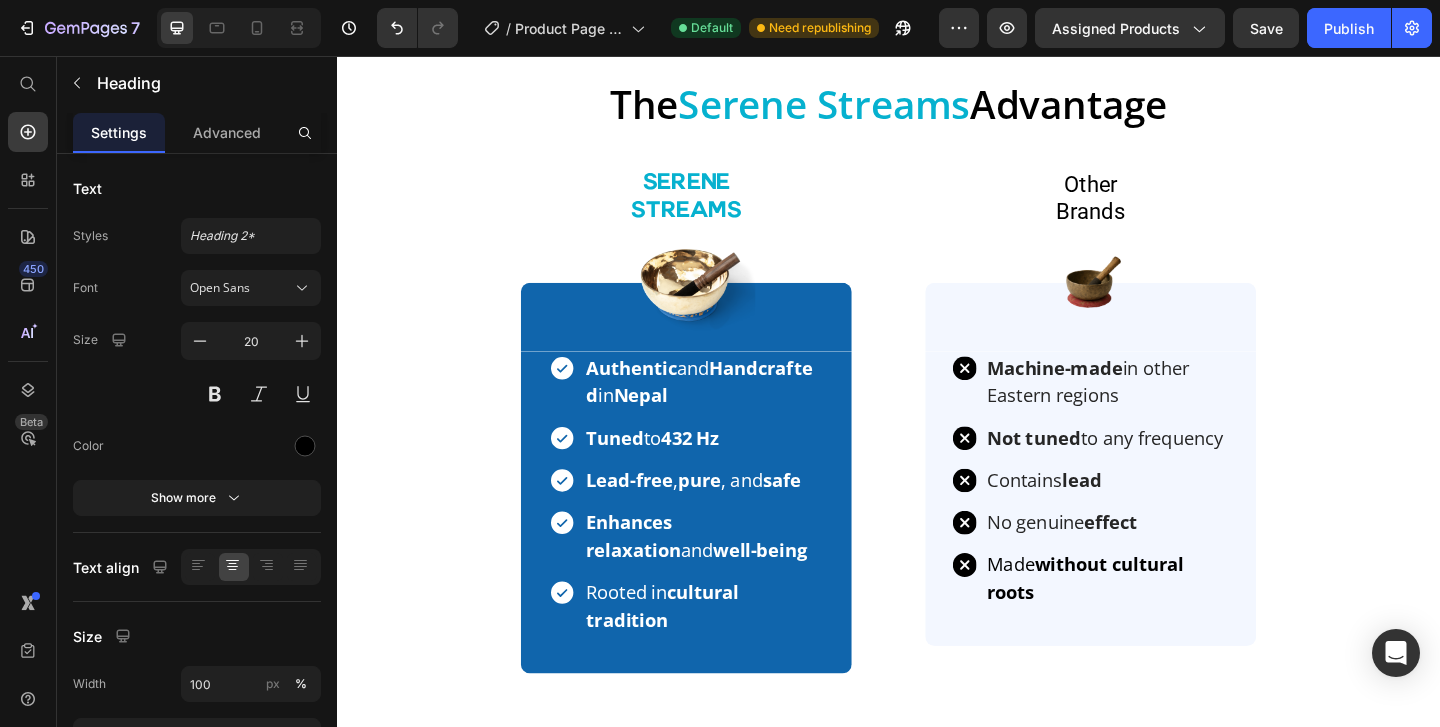 click on "Artisanal Excellence" at bounding box center [1098, -381] 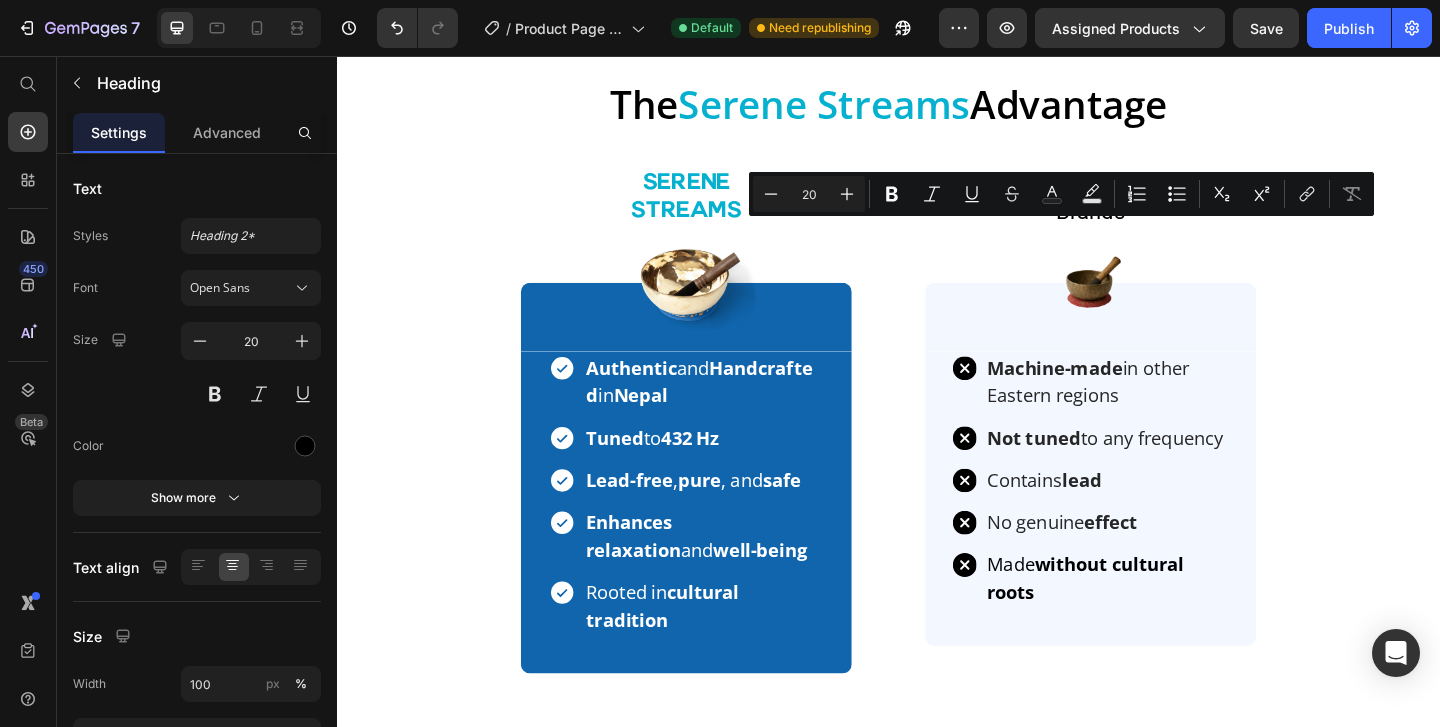 click on "Mental Clarity" at bounding box center [1401, -212] 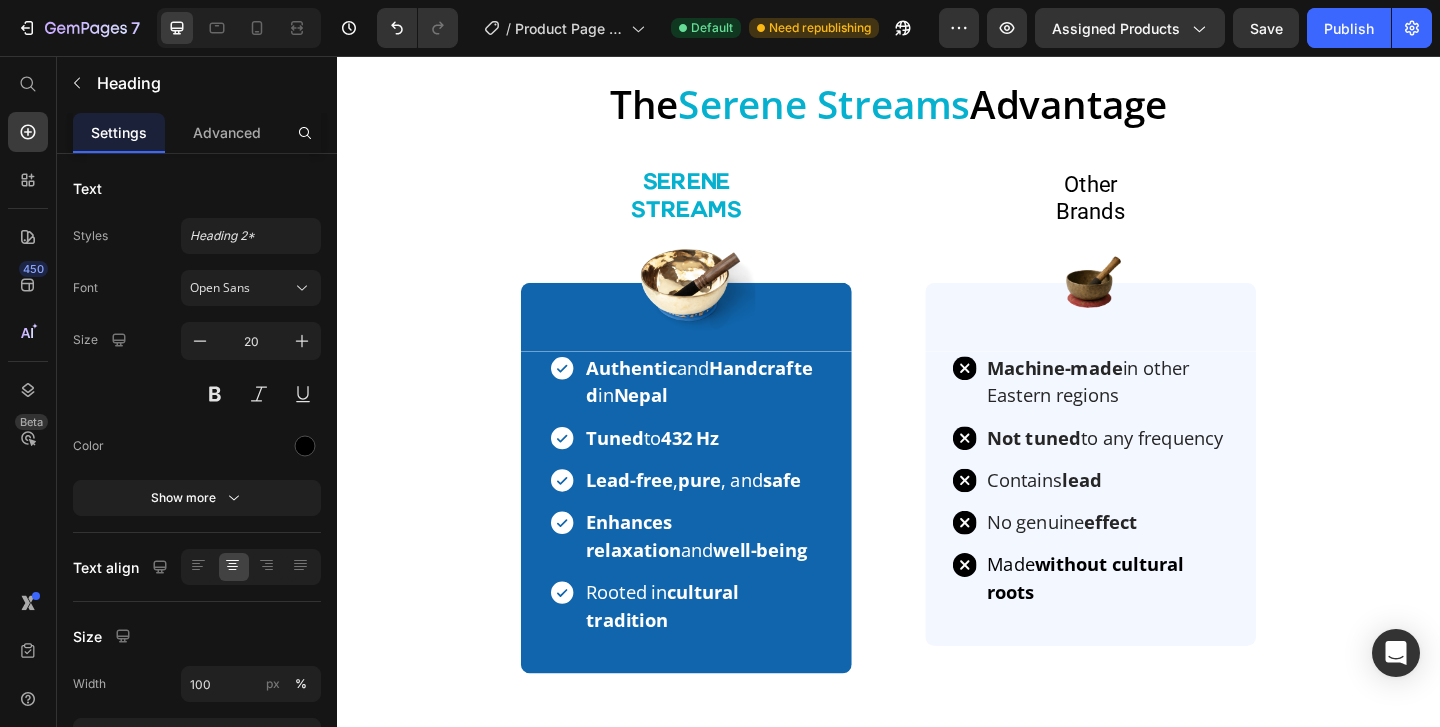 click on "Mental Clarity" at bounding box center [1401, -212] 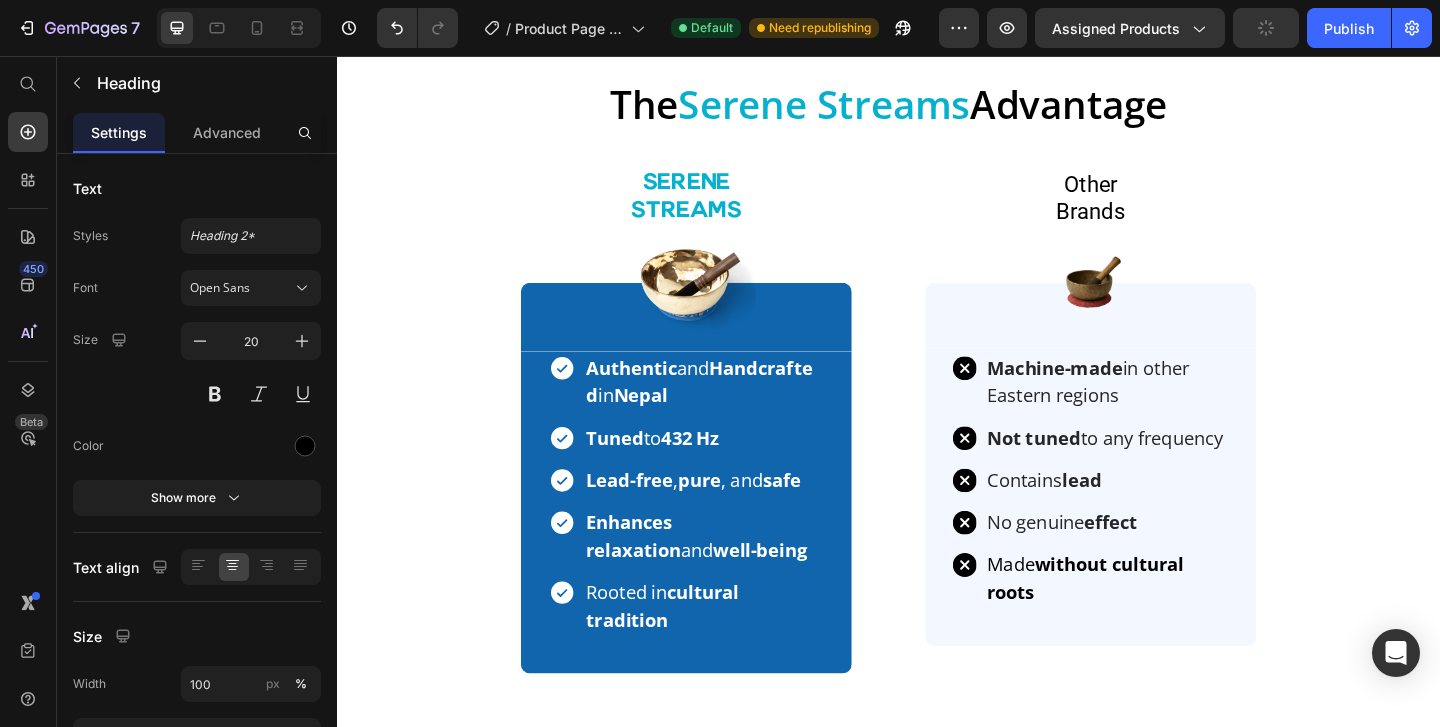 click on "Artisanal Excellence" at bounding box center (1098, -381) 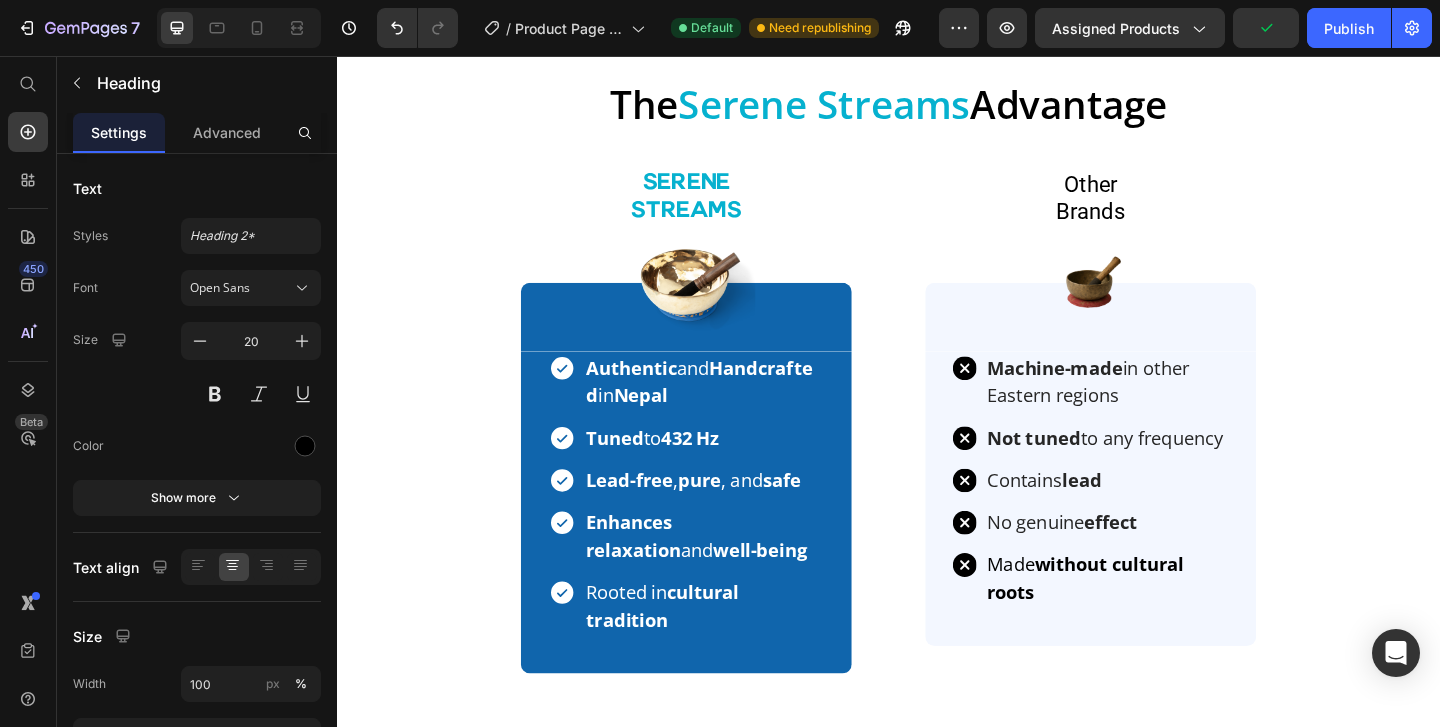 click on "Artisanal Excellence" at bounding box center [1098, -381] 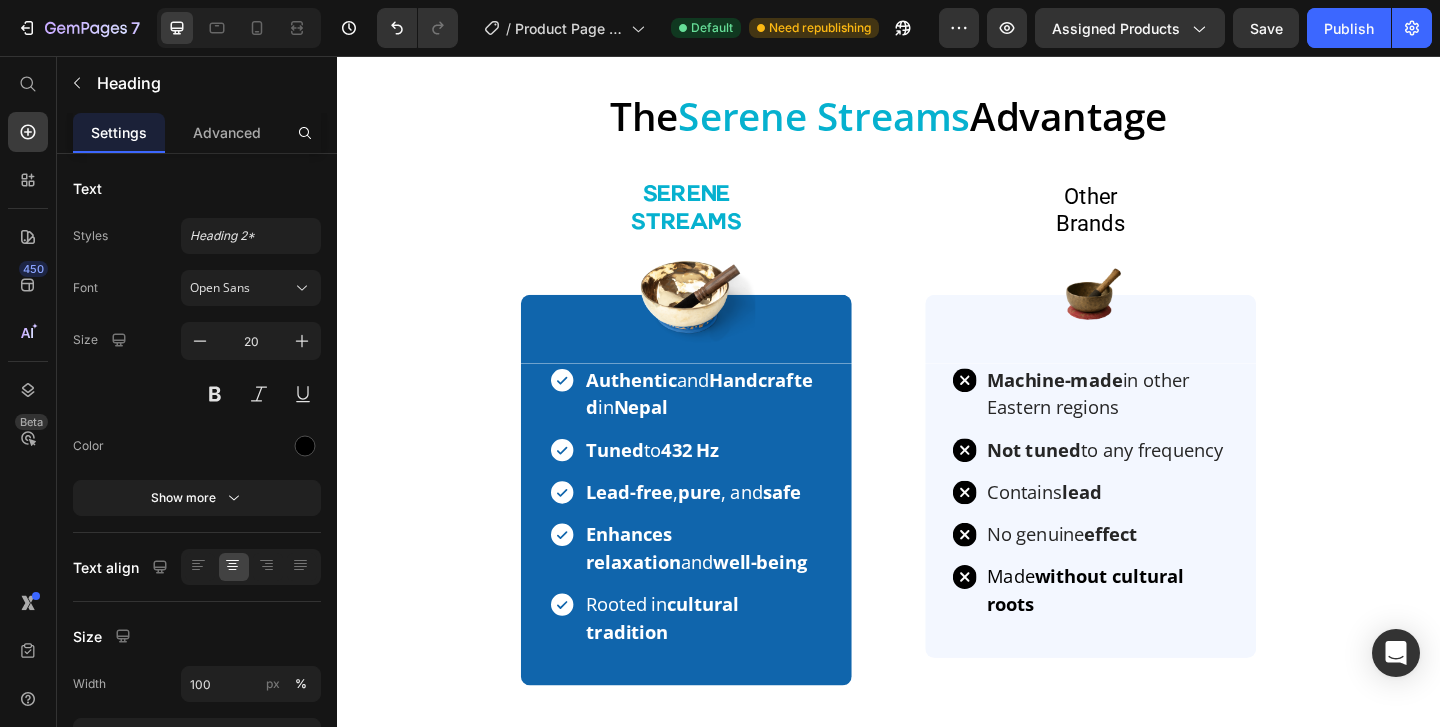 scroll, scrollTop: 6585, scrollLeft: 0, axis: vertical 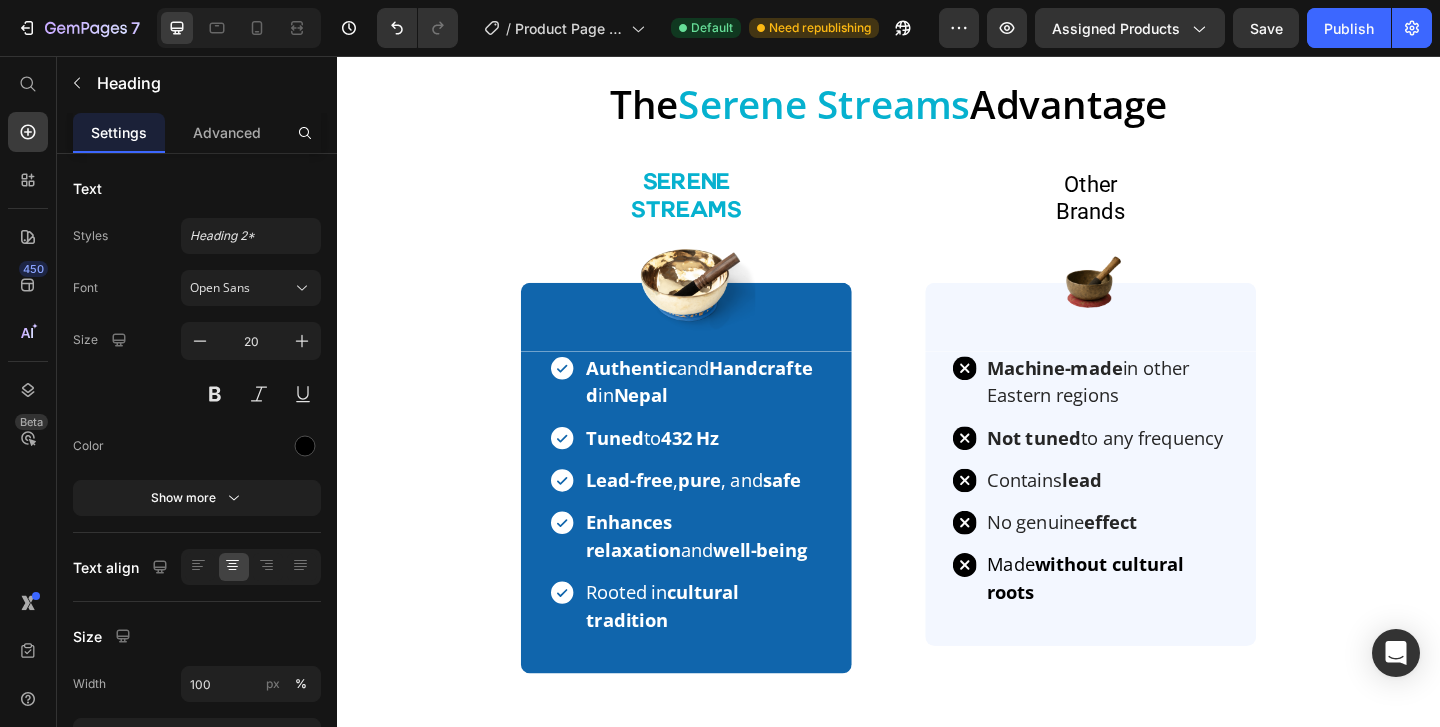 click on "Shaped by skilled artisans for timeless, gentle rhythms." at bounding box center [1098, -339] 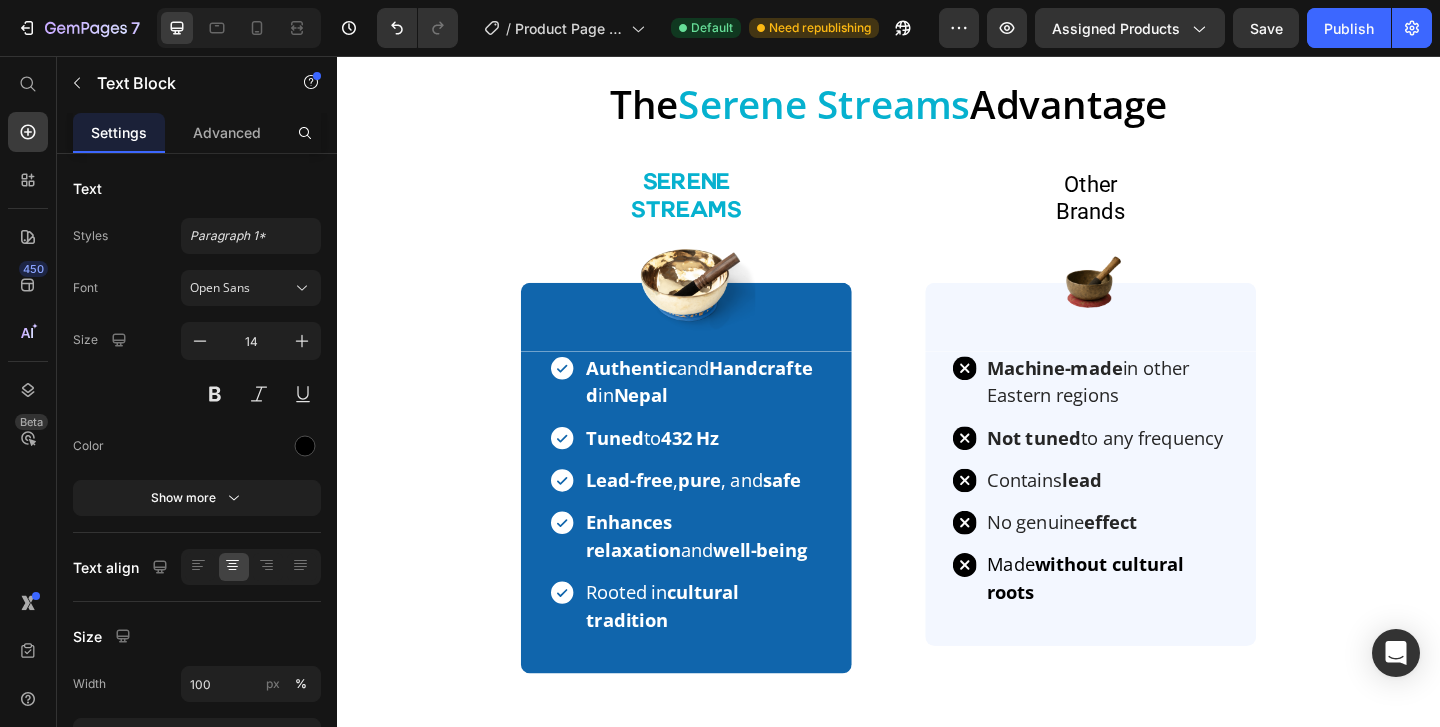 click on "Shaped by skilled artisans for timeless, gentle rhythms." at bounding box center [1098, -339] 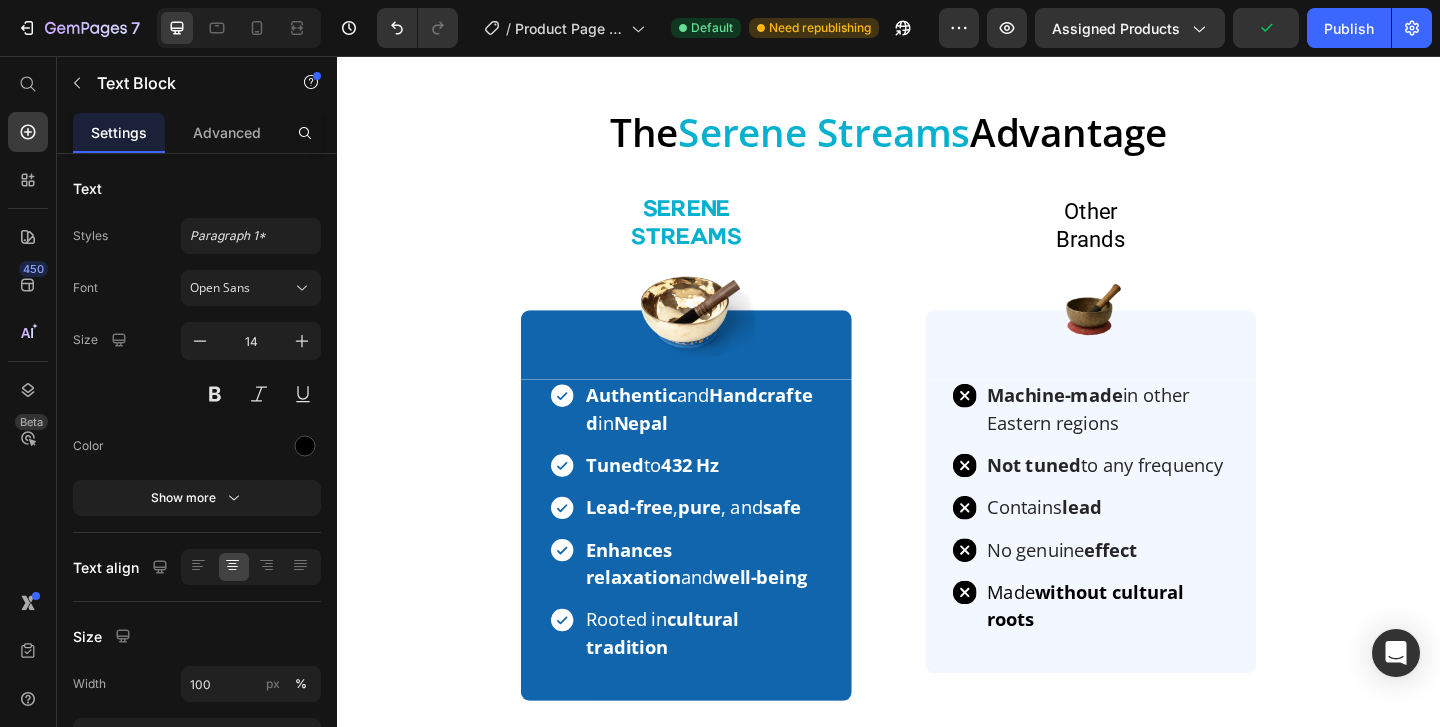 scroll, scrollTop: 6585, scrollLeft: 0, axis: vertical 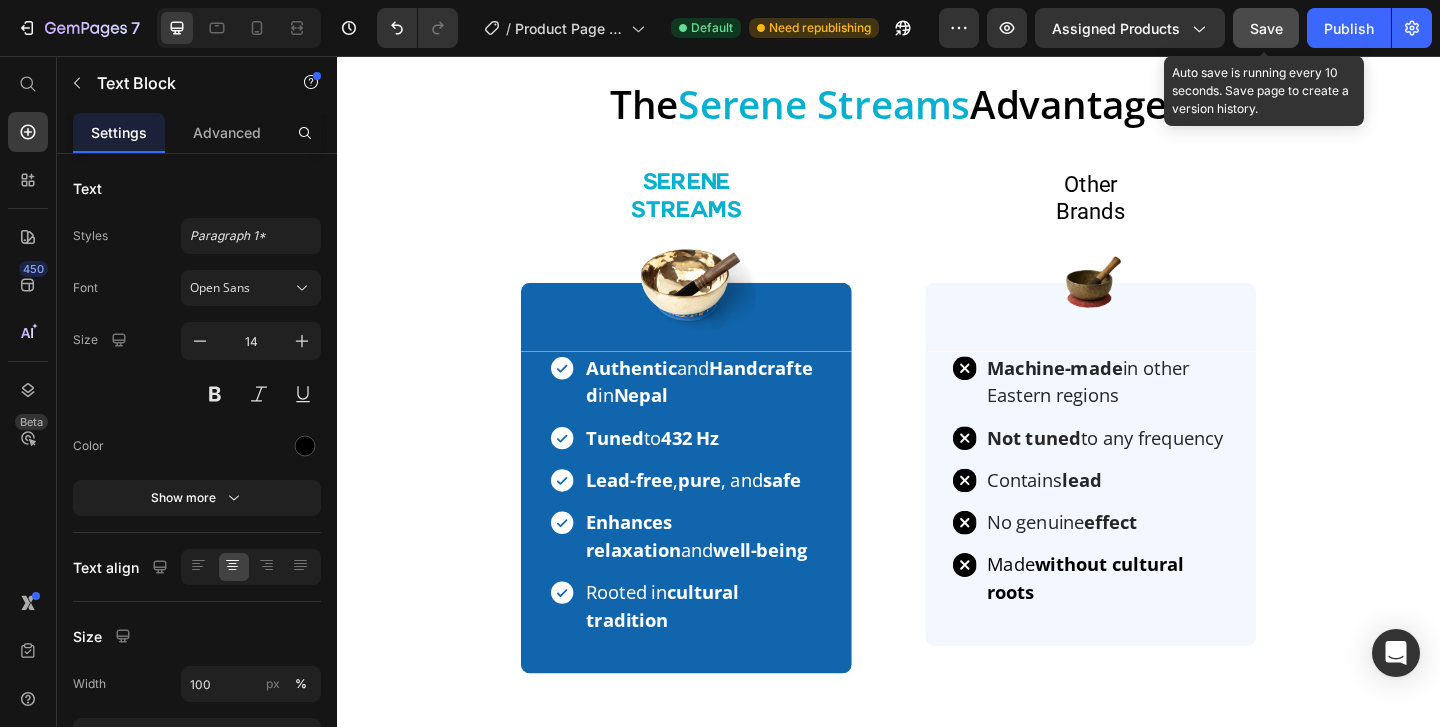 click on "Save" at bounding box center [1266, 28] 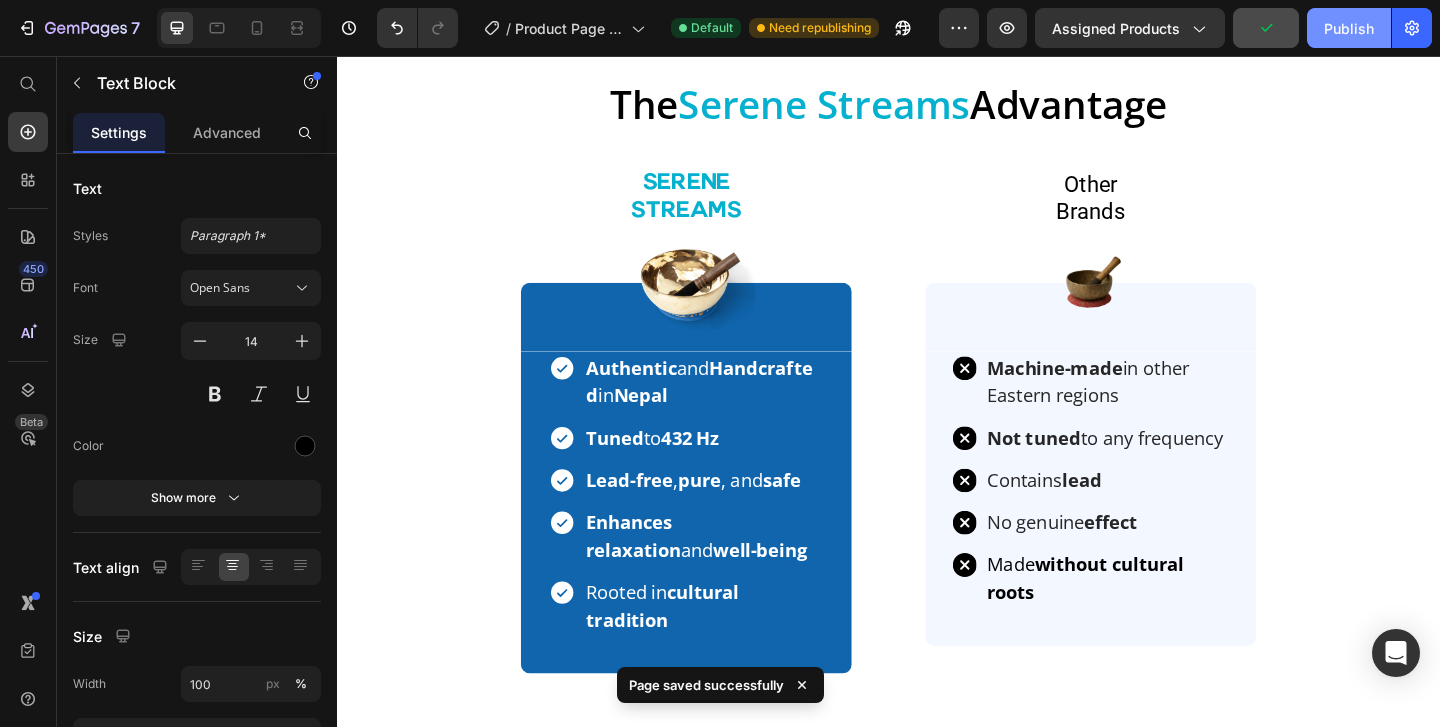 click on "Publish" 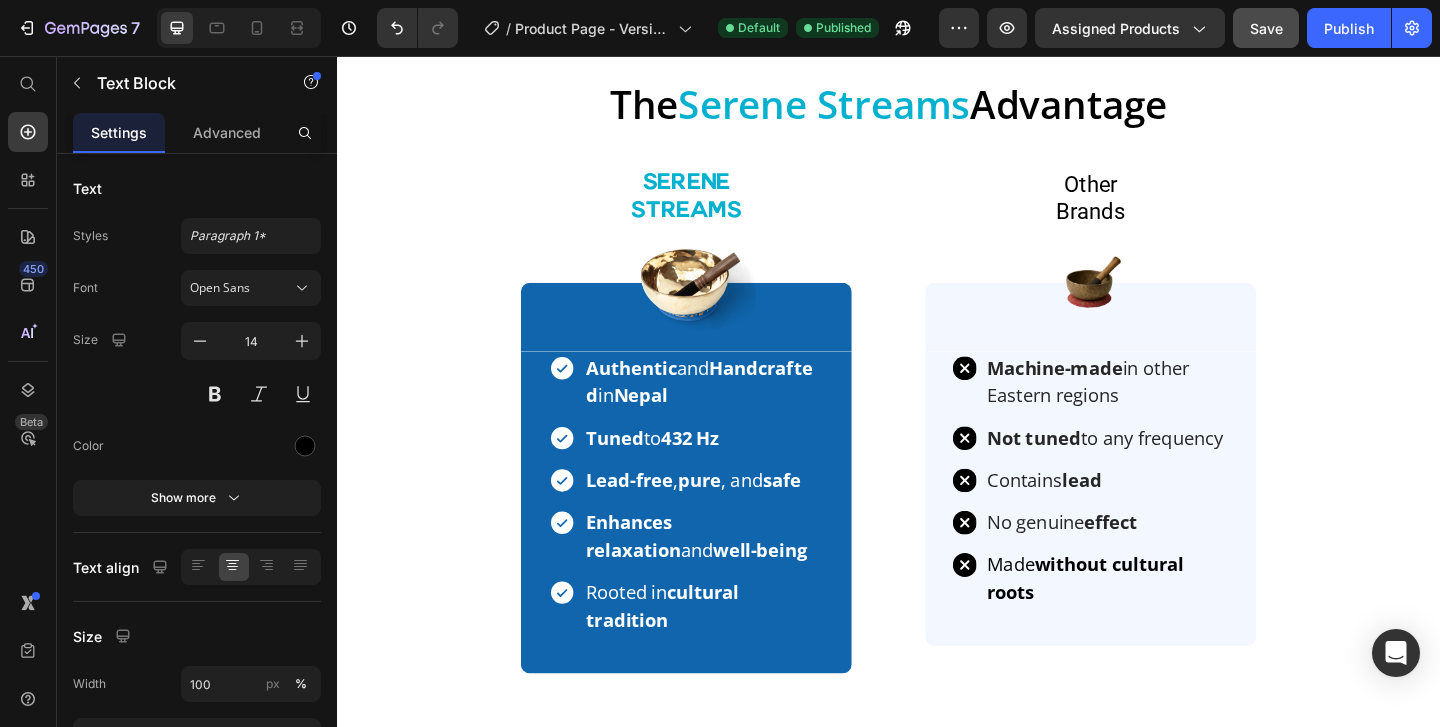 click on "Sharpens focus and enhances awareness for clearer thinking." at bounding box center (1098, -339) 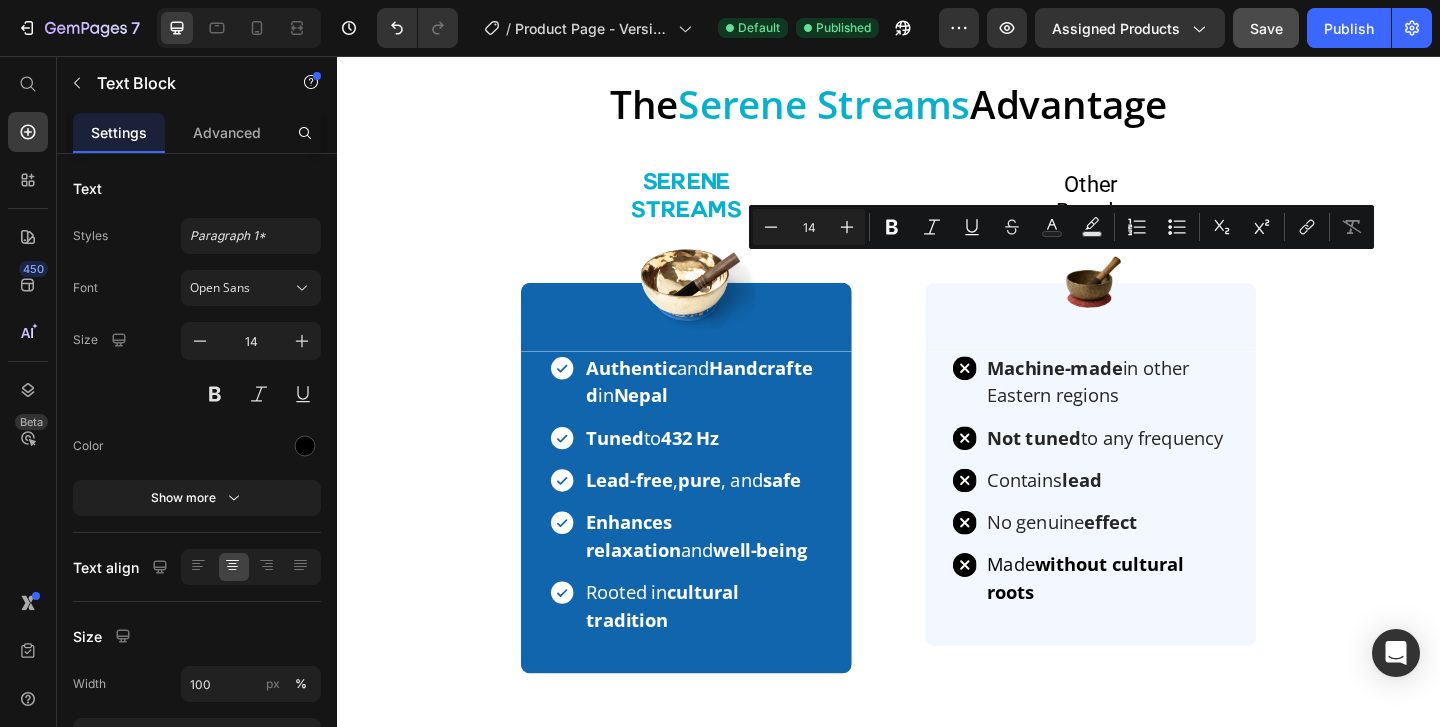 click on "Sharpens focus and enhances awareness for clearer thinking." at bounding box center [1098, -339] 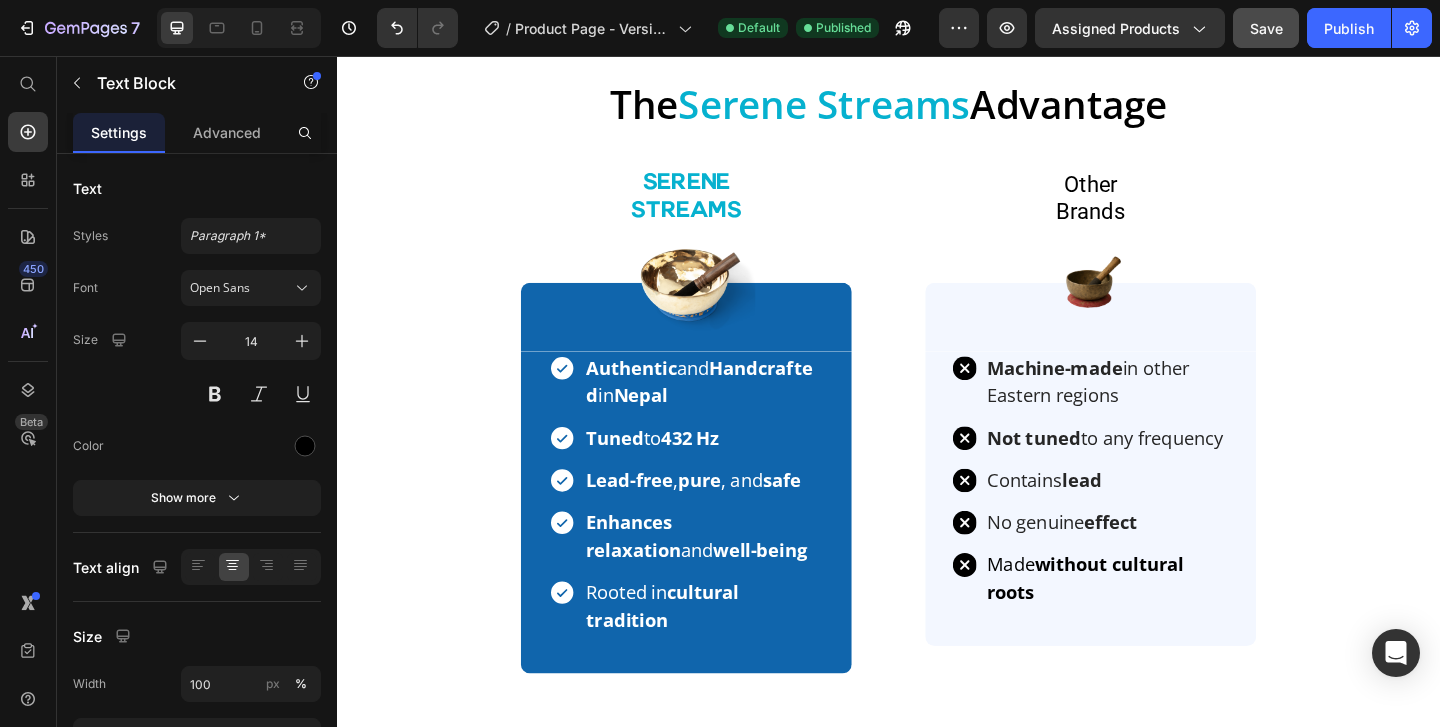 click on "Sharpens focus and enhances awareness for clearer thinking." at bounding box center (1098, -339) 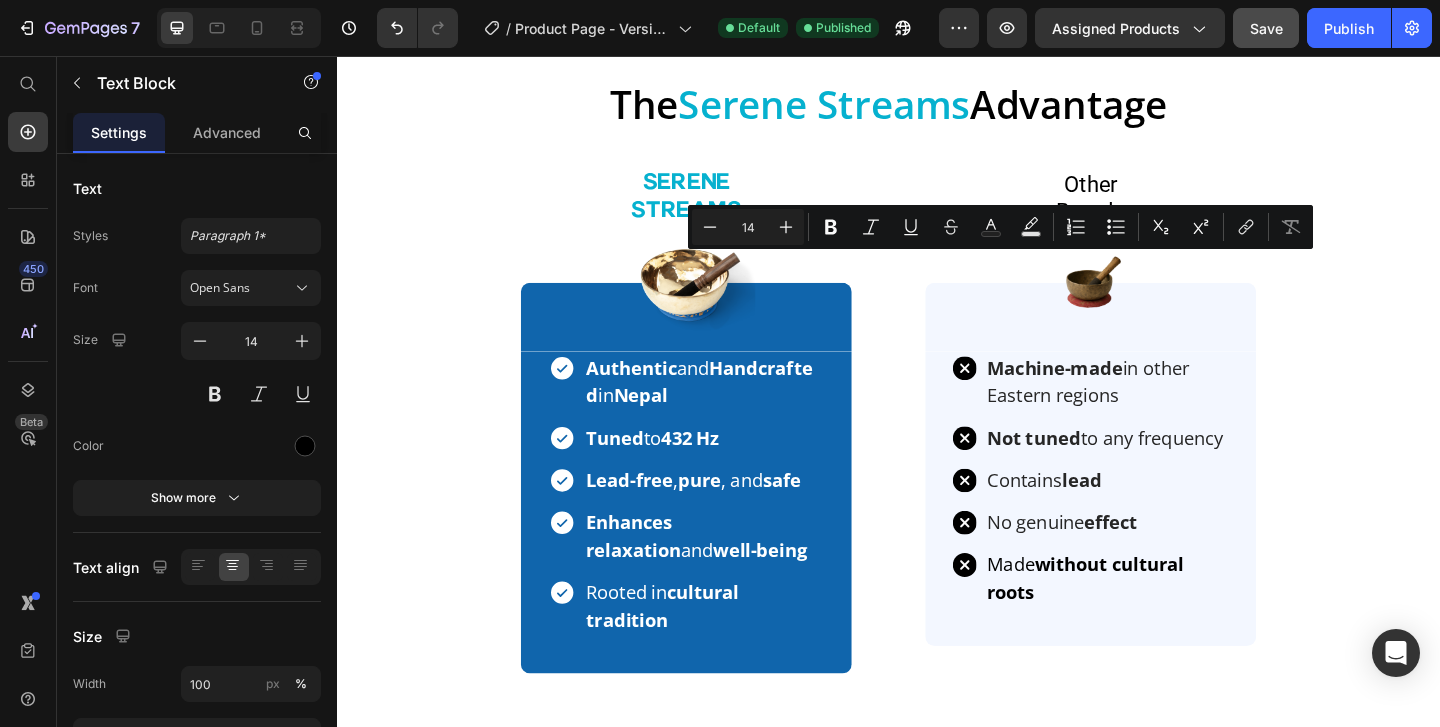 click on "Sharpens focus and enhances awareness for clearer thinking." at bounding box center [1098, -339] 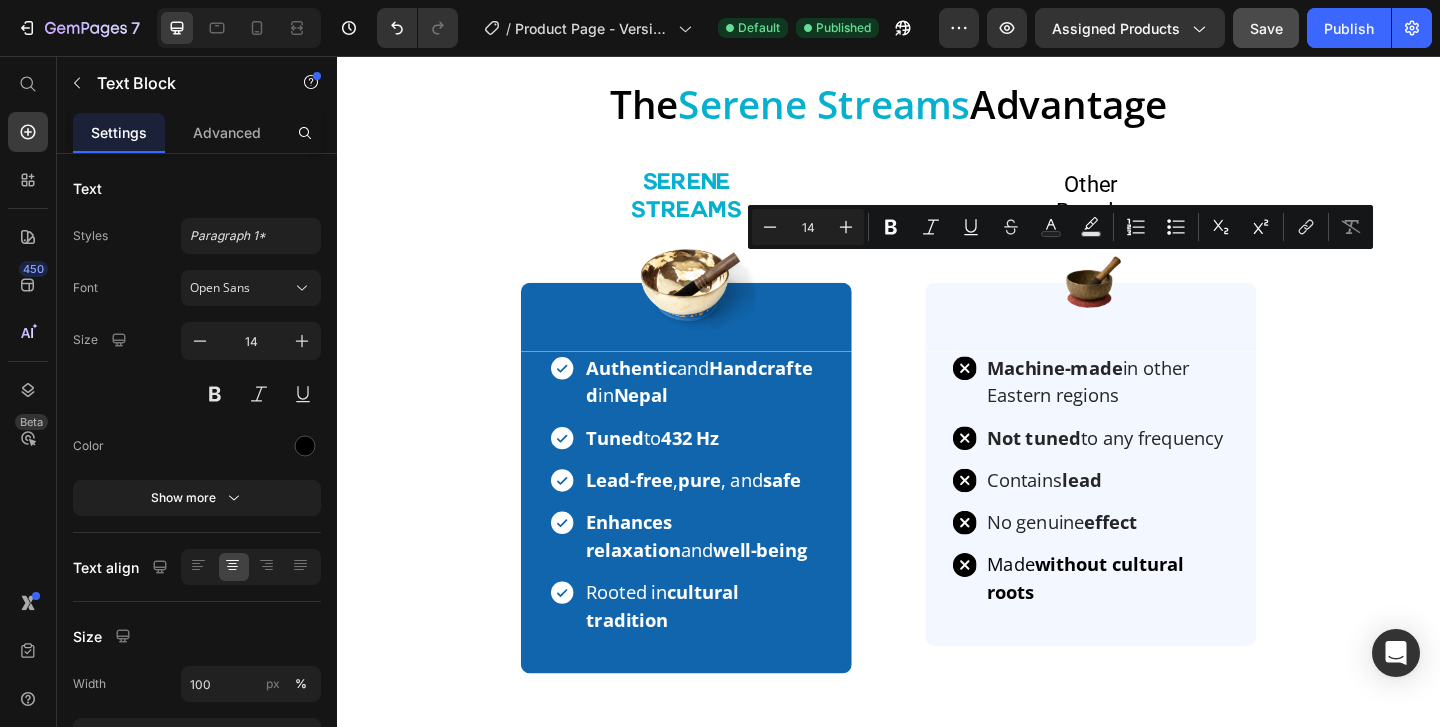drag, startPoint x: 1142, startPoint y: 304, endPoint x: 1132, endPoint y: 286, distance: 20.59126 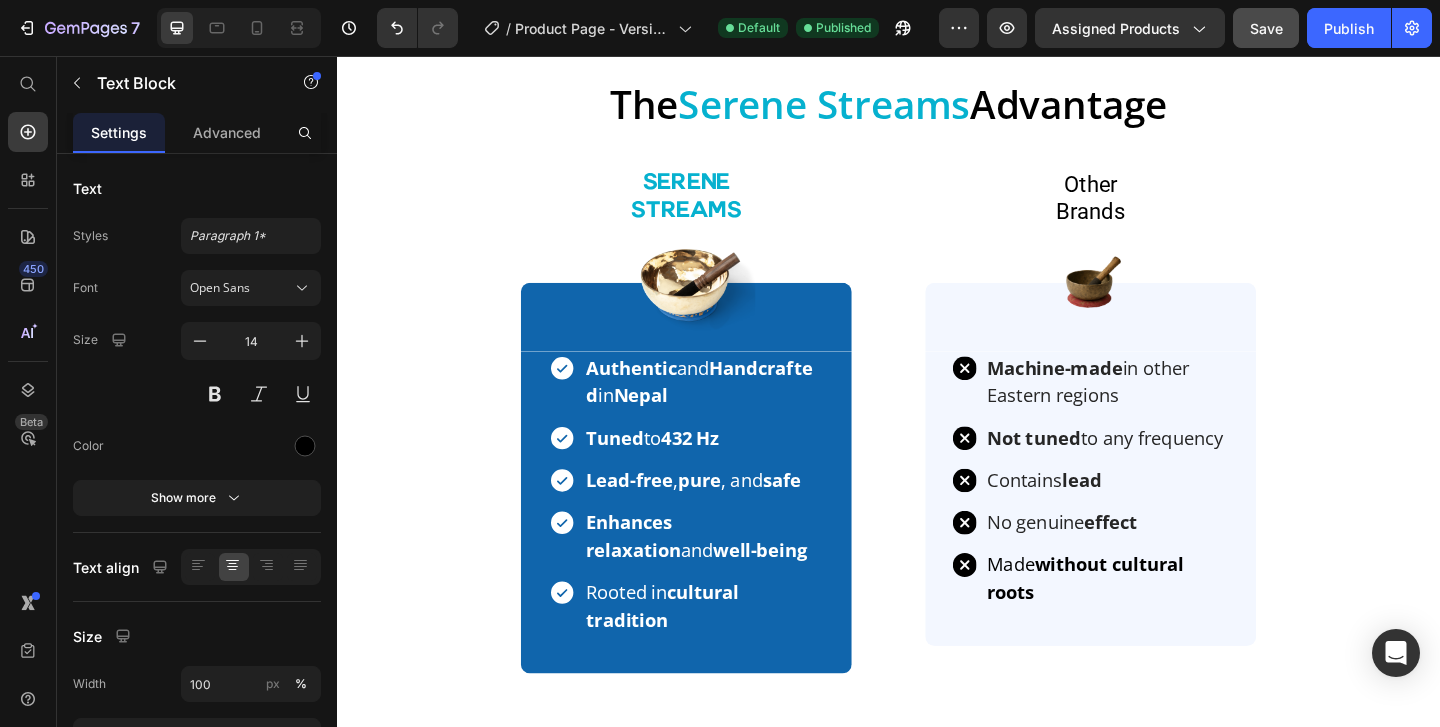 click on "Sharpens focus and enhances awareness for clearer thinking." at bounding box center (1098, -339) 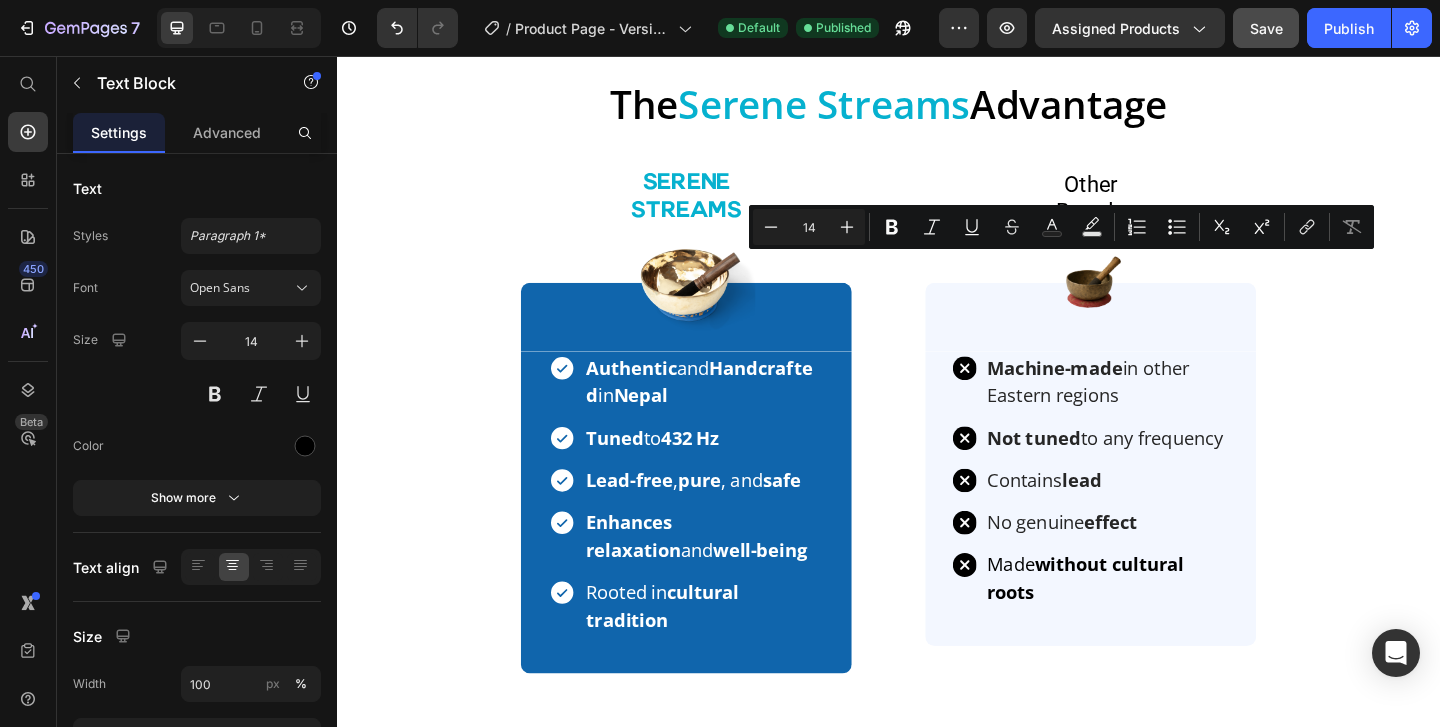 copy on "Sharpens focus and enhances awareness for clearer thinking." 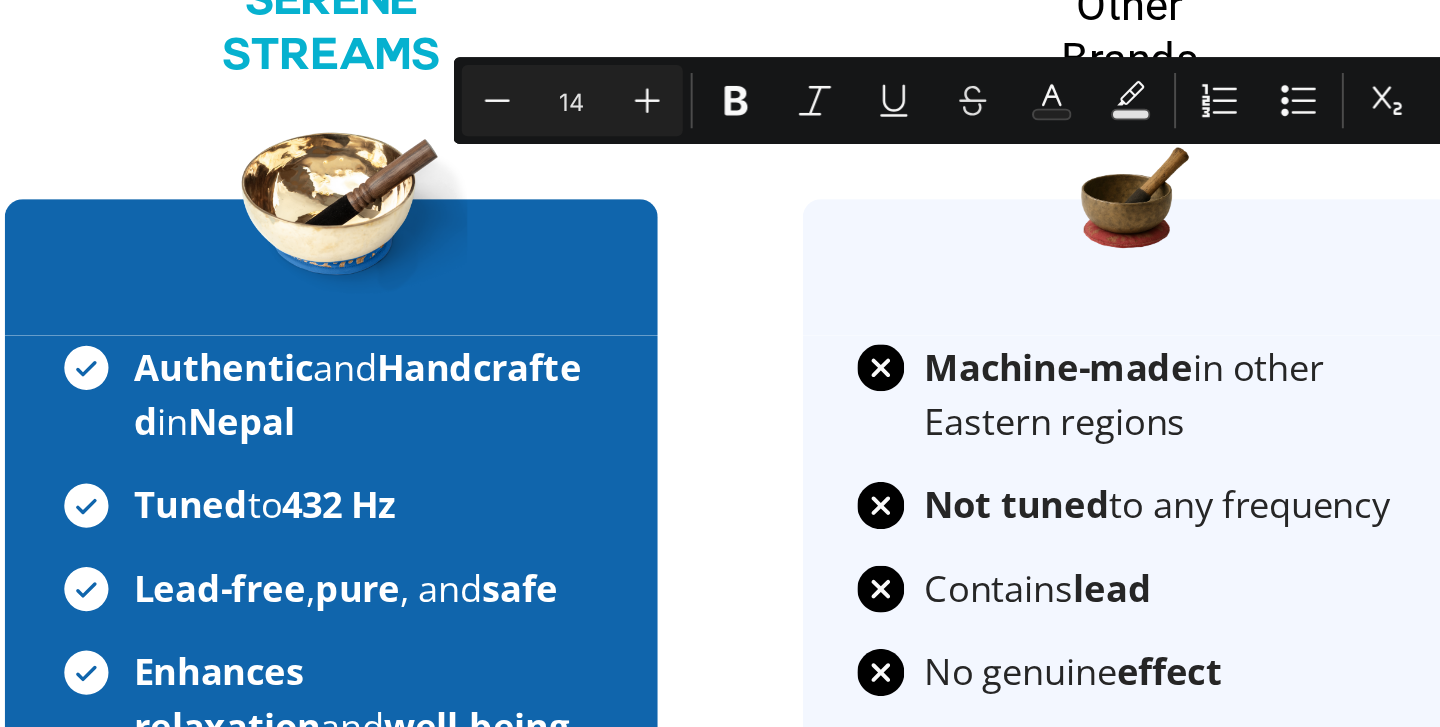 scroll, scrollTop: 6499, scrollLeft: 0, axis: vertical 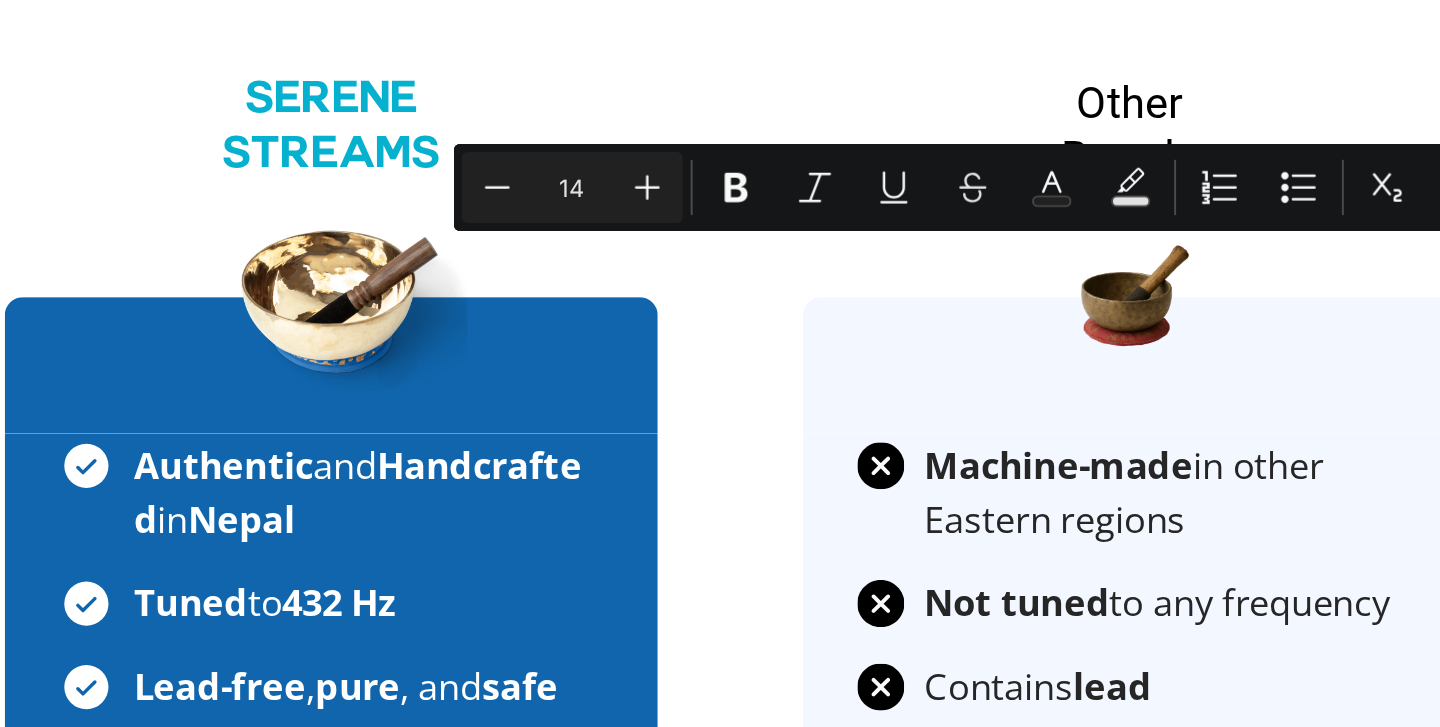 click on "Sharpens focus and enhances awareness for clearer thinking." at bounding box center (402, -614) 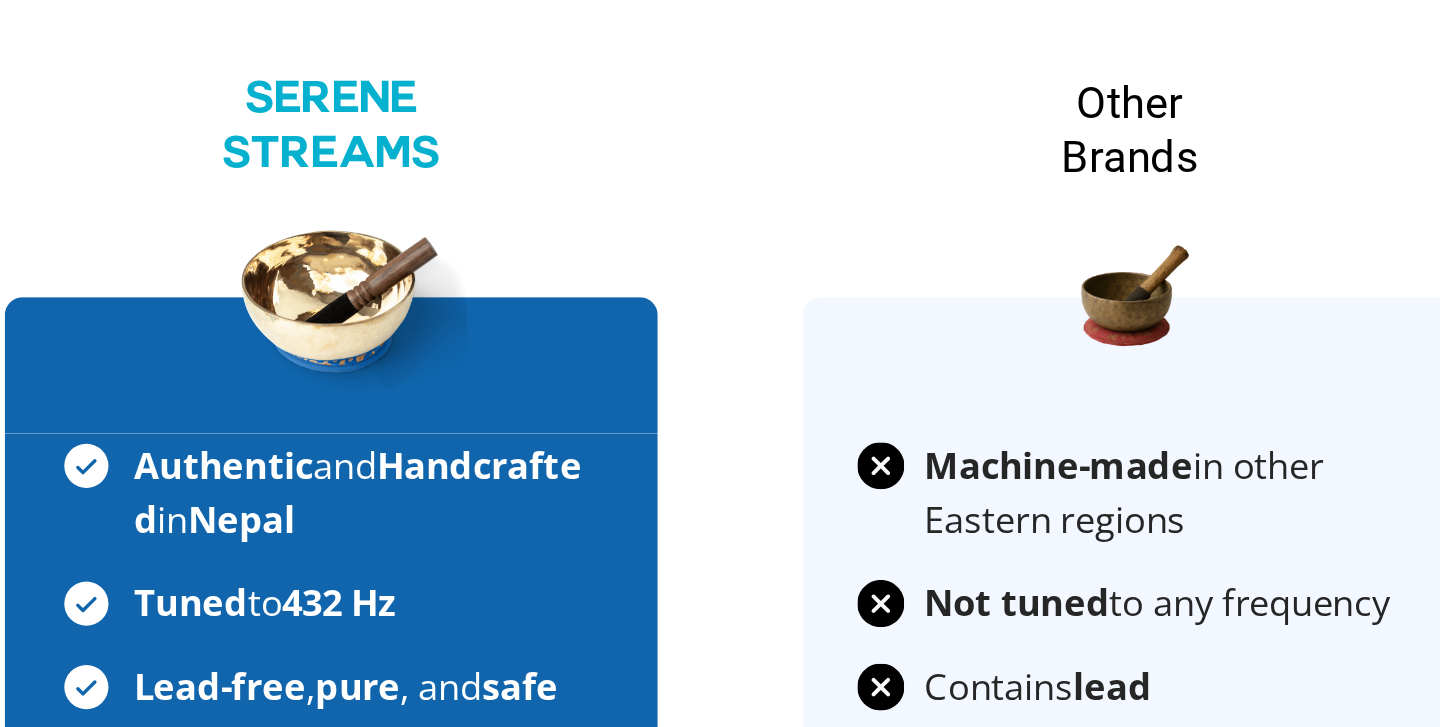 click on "Sharpens focus and enhances awareness for clearer thinking." at bounding box center (402, -614) 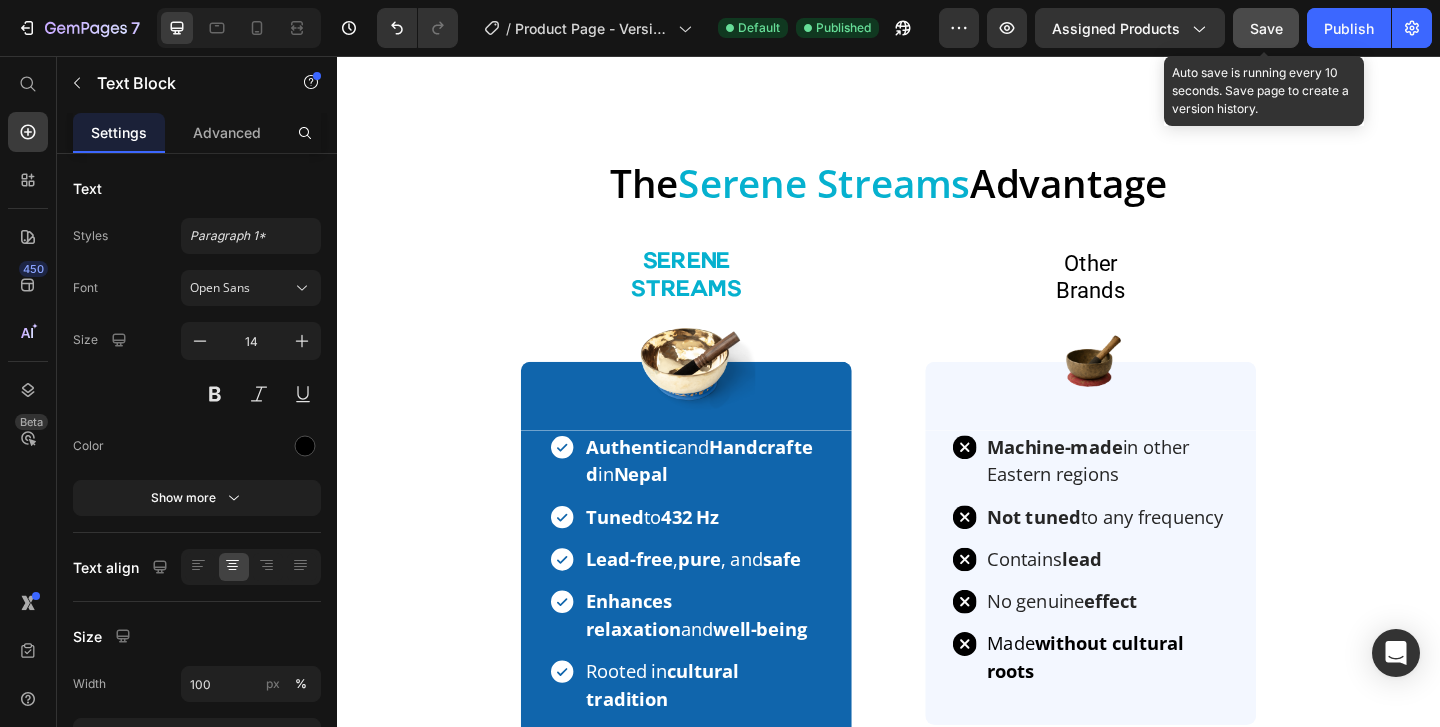 click on "Save" 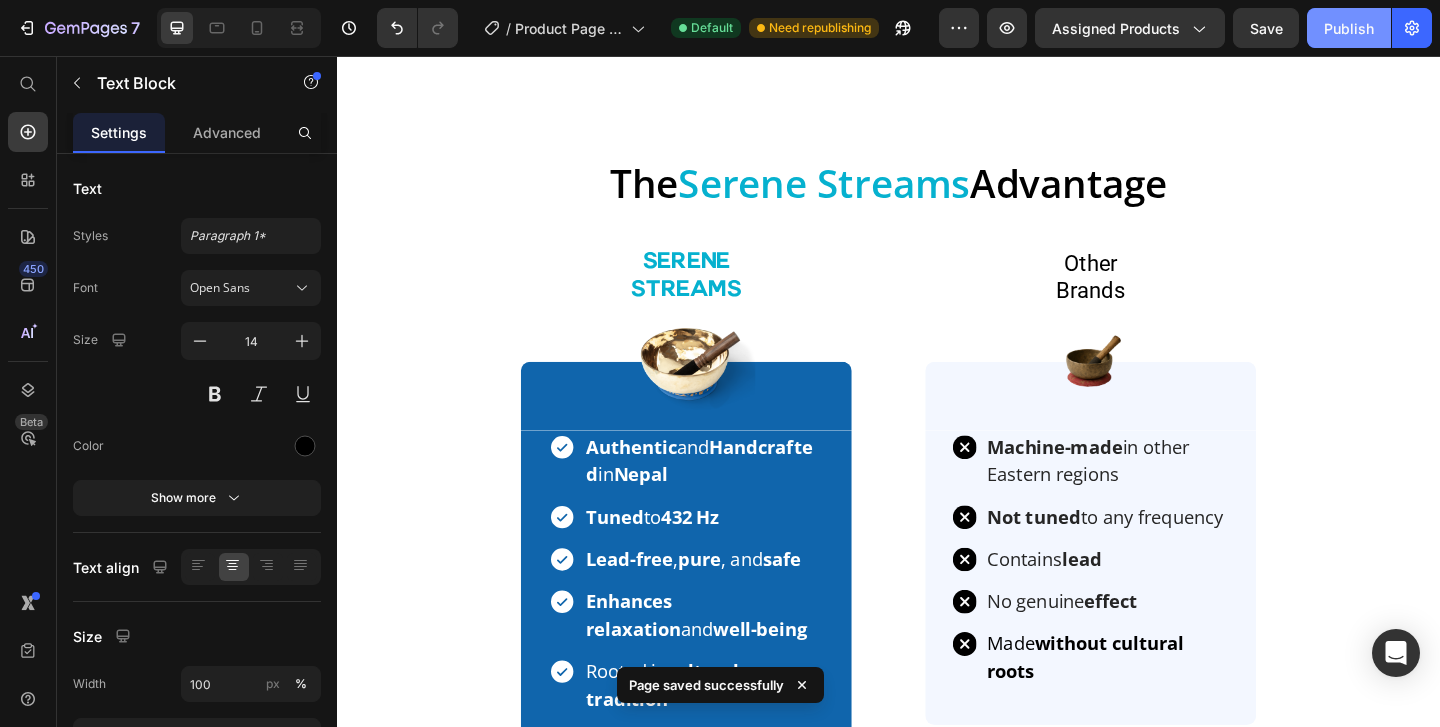 click on "Publish" at bounding box center (1349, 28) 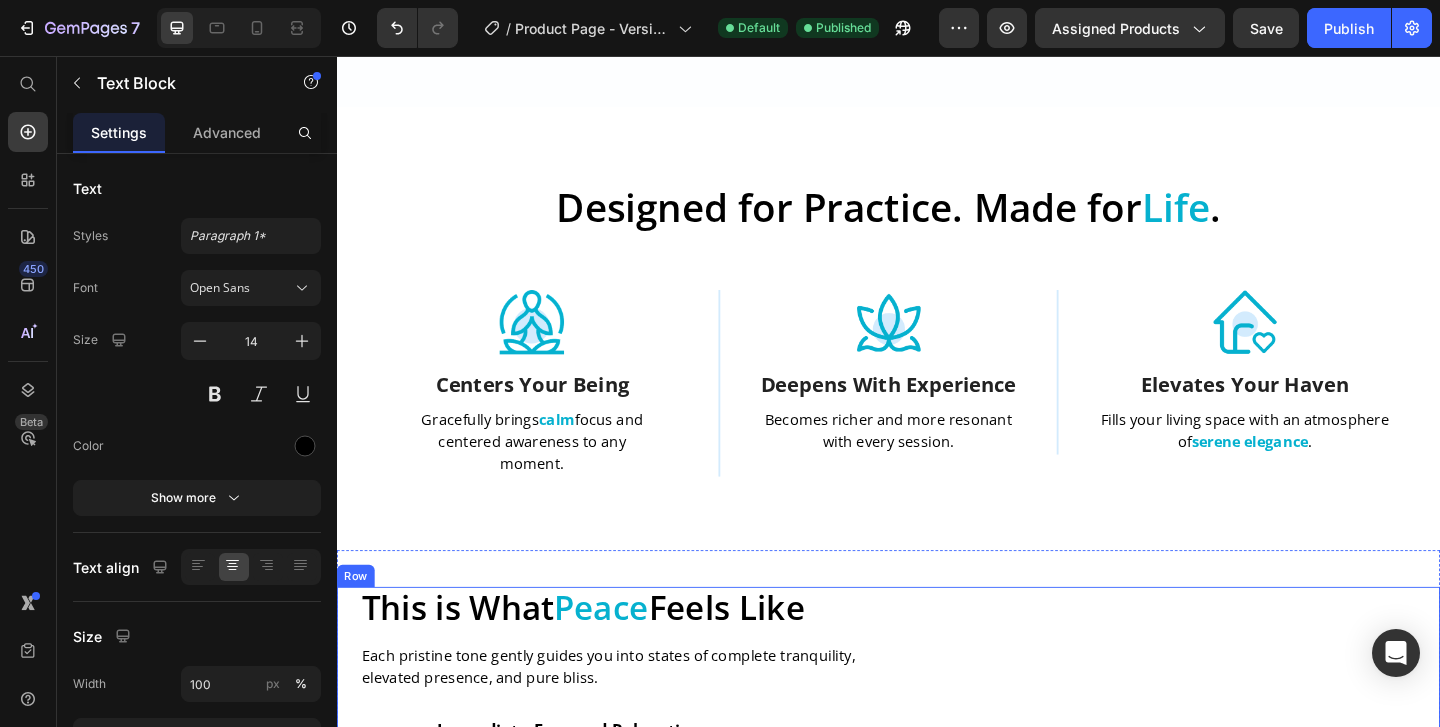 scroll, scrollTop: 2433, scrollLeft: 0, axis: vertical 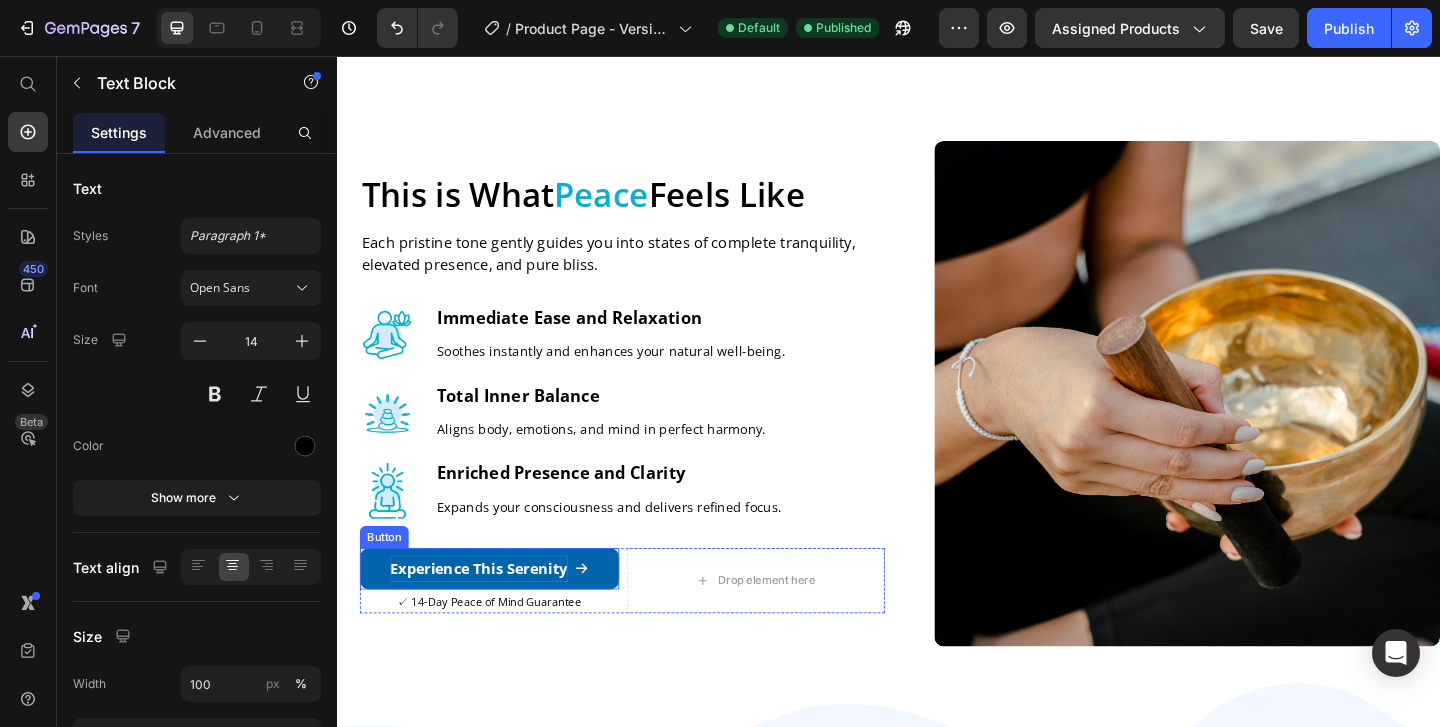 click on "Experience This Serenity" at bounding box center [491, 613] 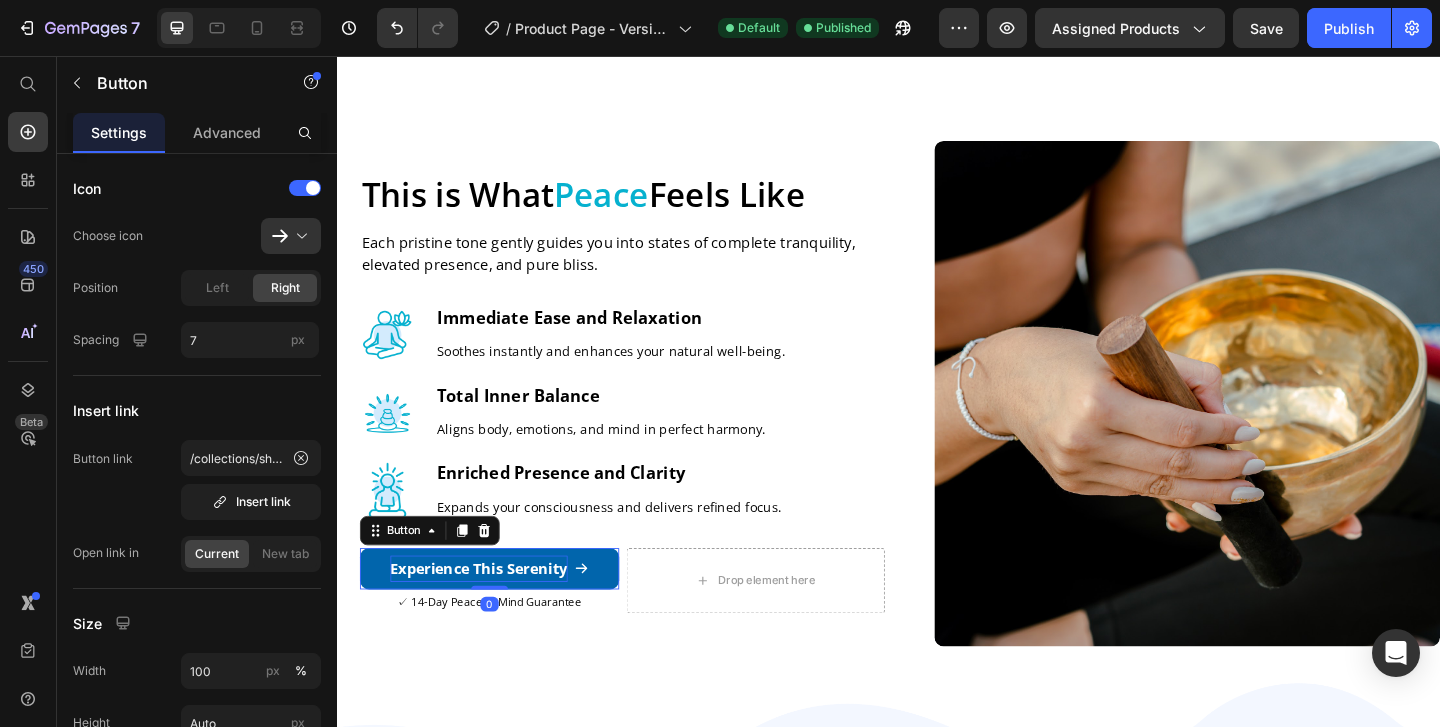 click on "Experience This Serenity" at bounding box center (491, 613) 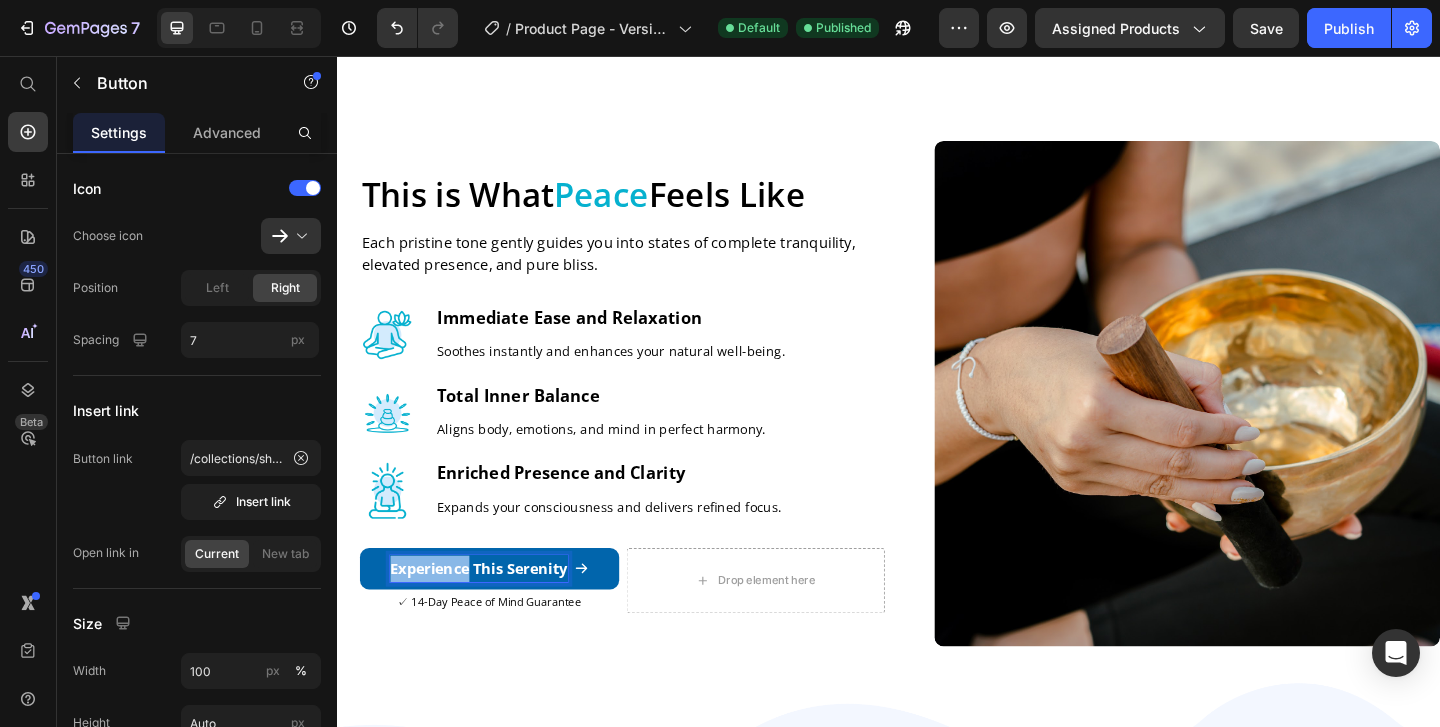 click on "Experience This Serenity" at bounding box center (491, 613) 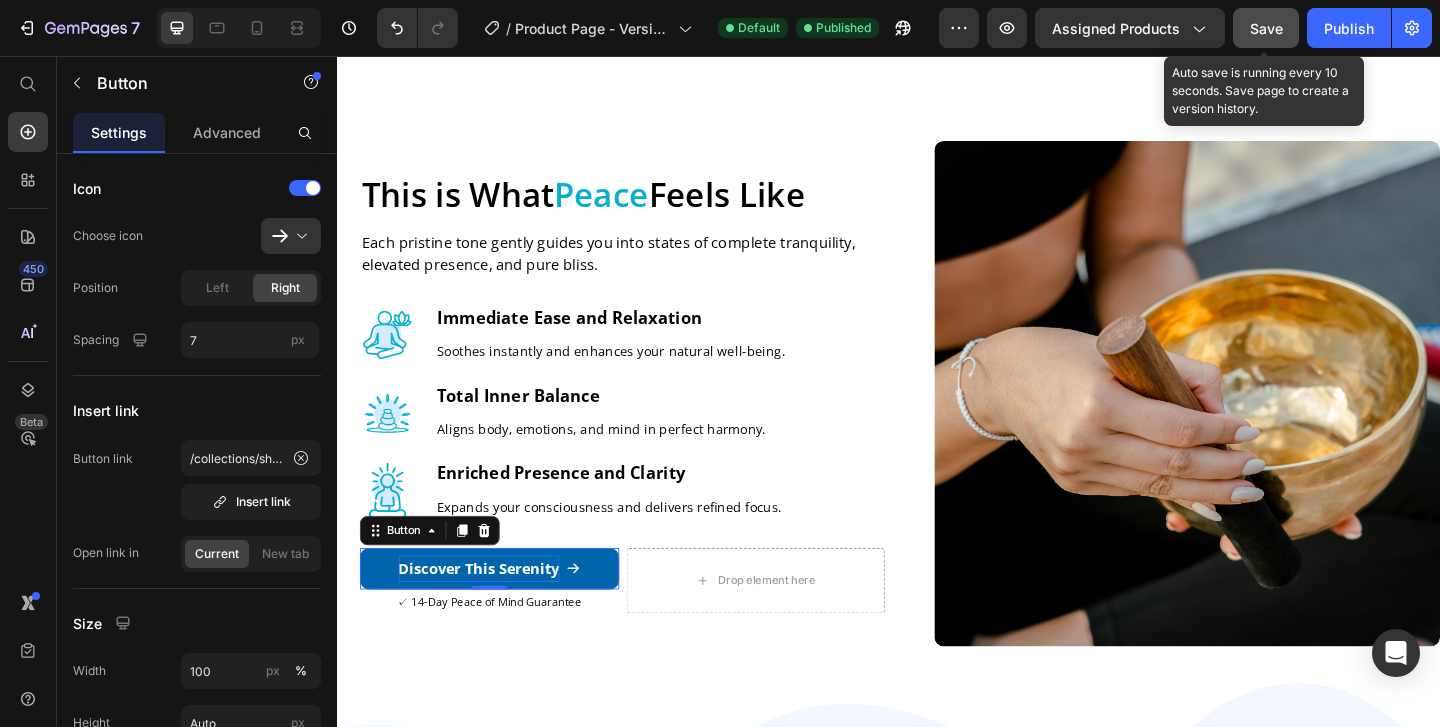 click on "Save" 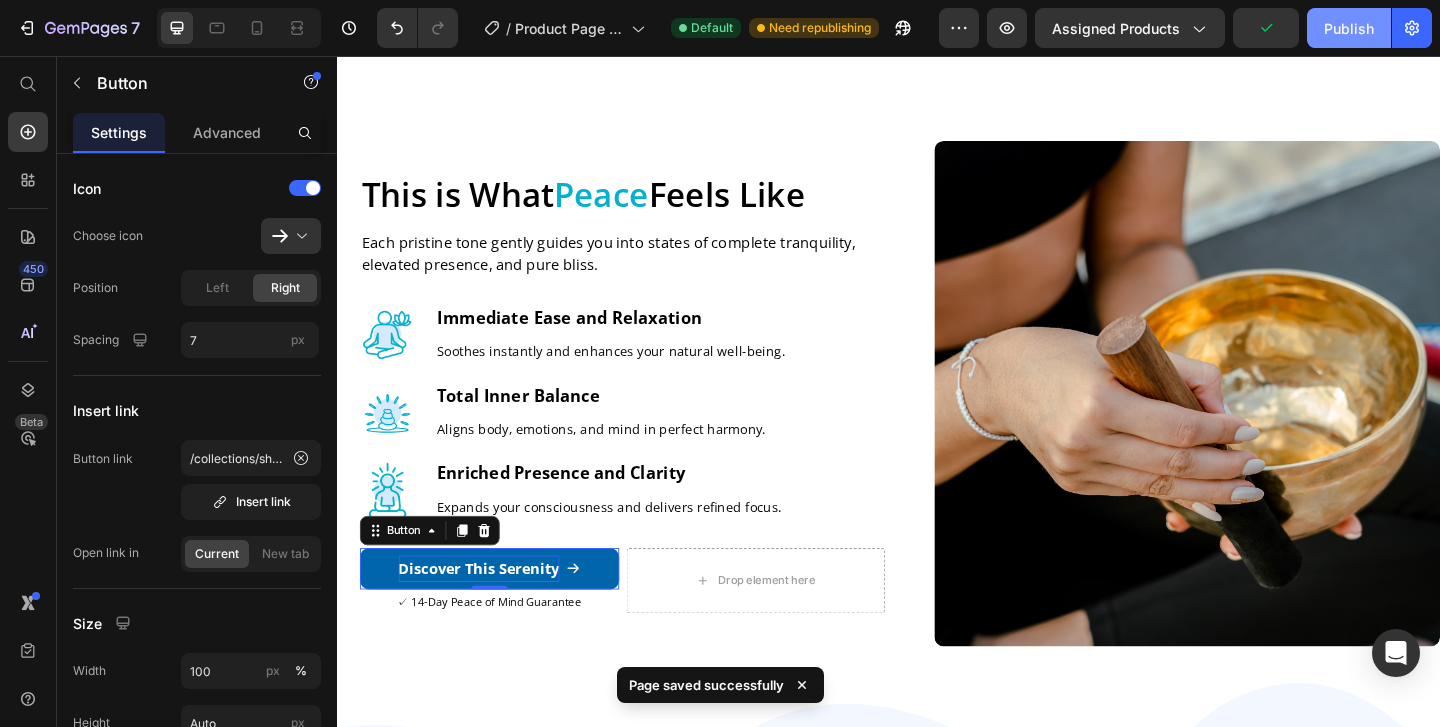 click on "Publish" 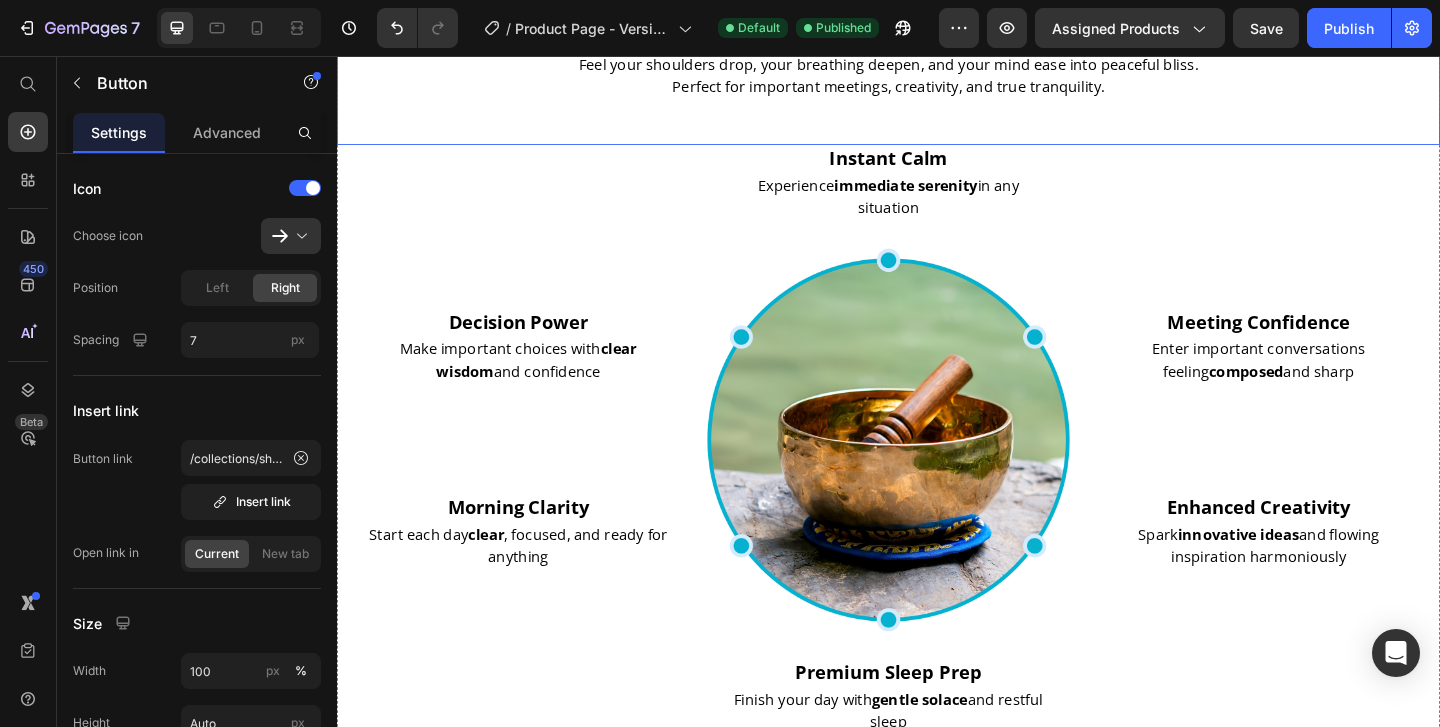 scroll, scrollTop: 6053, scrollLeft: 0, axis: vertical 